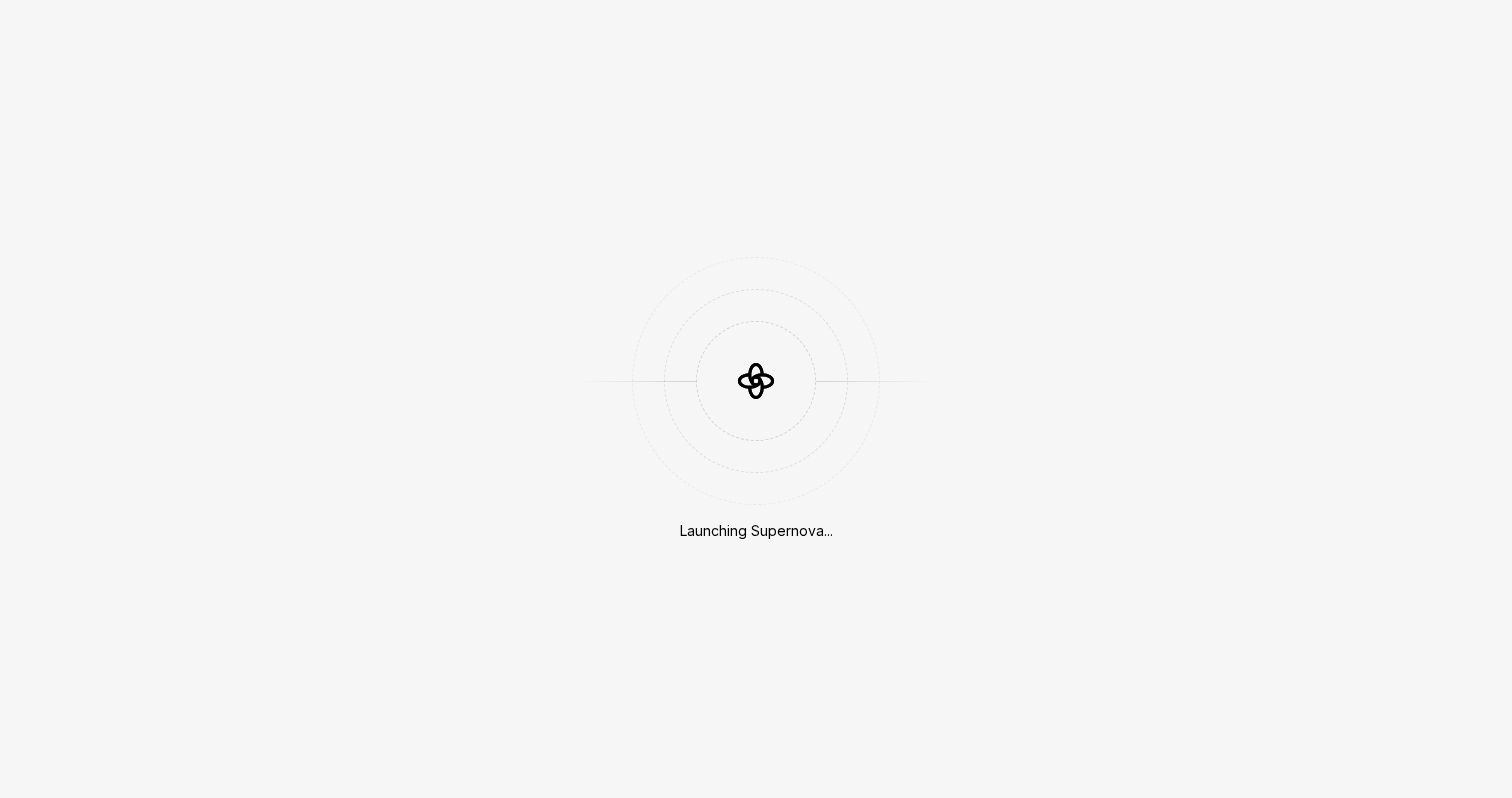 scroll, scrollTop: 0, scrollLeft: 0, axis: both 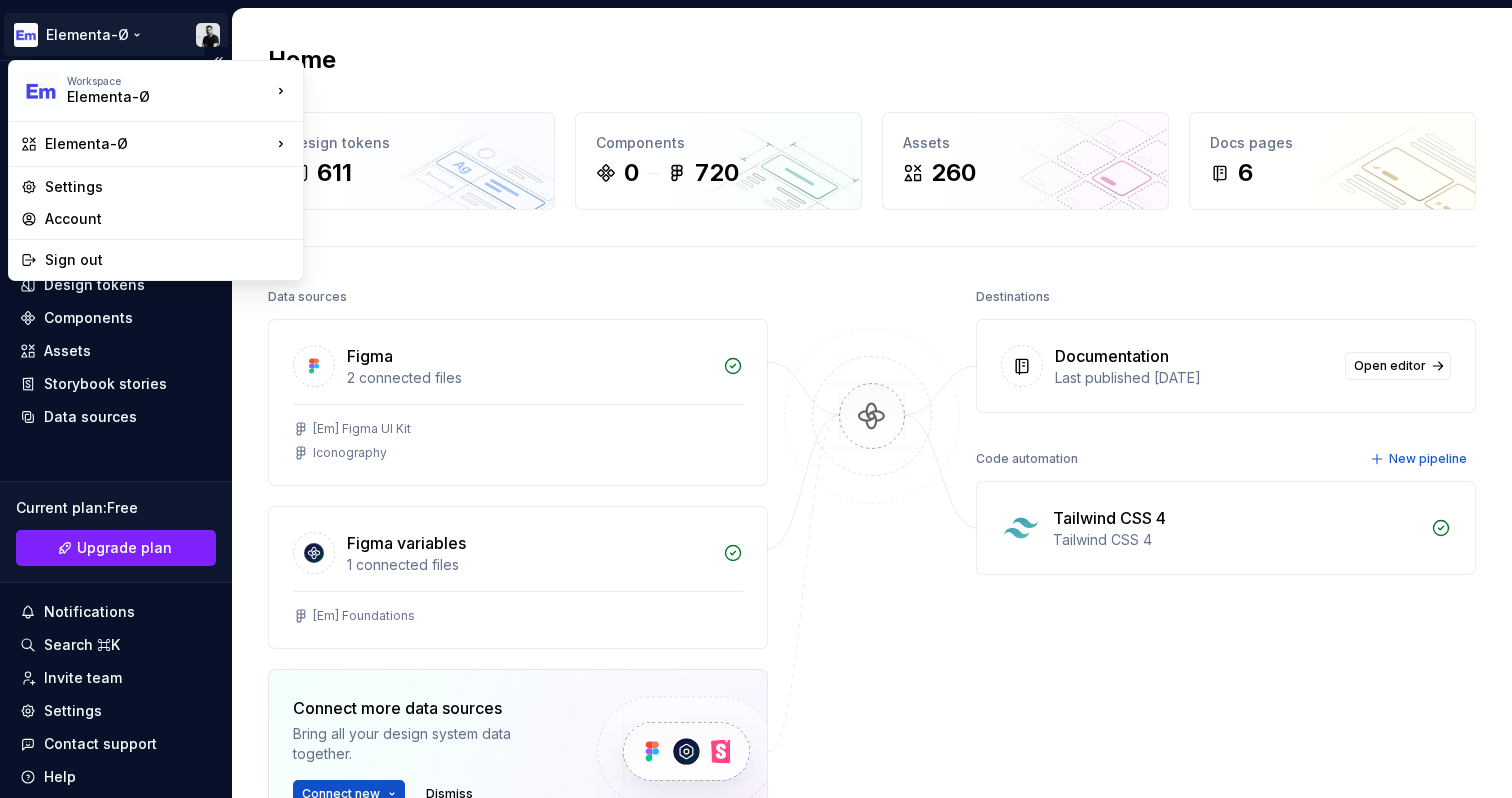 click on "Elementa-Ø Home Documentation Analytics Code automation Design system data Design tokens Components Assets Storybook stories Data sources Current plan :  Free Upgrade plan Notifications Search ⌘K Invite team Settings Contact support Help Home Design tokens 611 Components 0 720 Assets 260 Docs pages 6 Data sources Figma 2 connected files [Em]  Figma UI Kit Iconography Figma variables 1 connected files [Em] Foundations Connect more data sources Bring all your design system data together. Connect new Dismiss Destinations Documentation Last published 5 months ago Open editor Code automation New pipeline Tailwind CSS 4 Tailwind CSS 4 Product documentation Learn how to build, manage and maintain design systems in smarter ways. Developer documentation Start delivering your design choices to your codebases right away. Join our Slack community Connect and learn with other design system practitioners.   Workspace Elementa-Ø Elementa-Ø Settings Account Sign out" at bounding box center [756, 399] 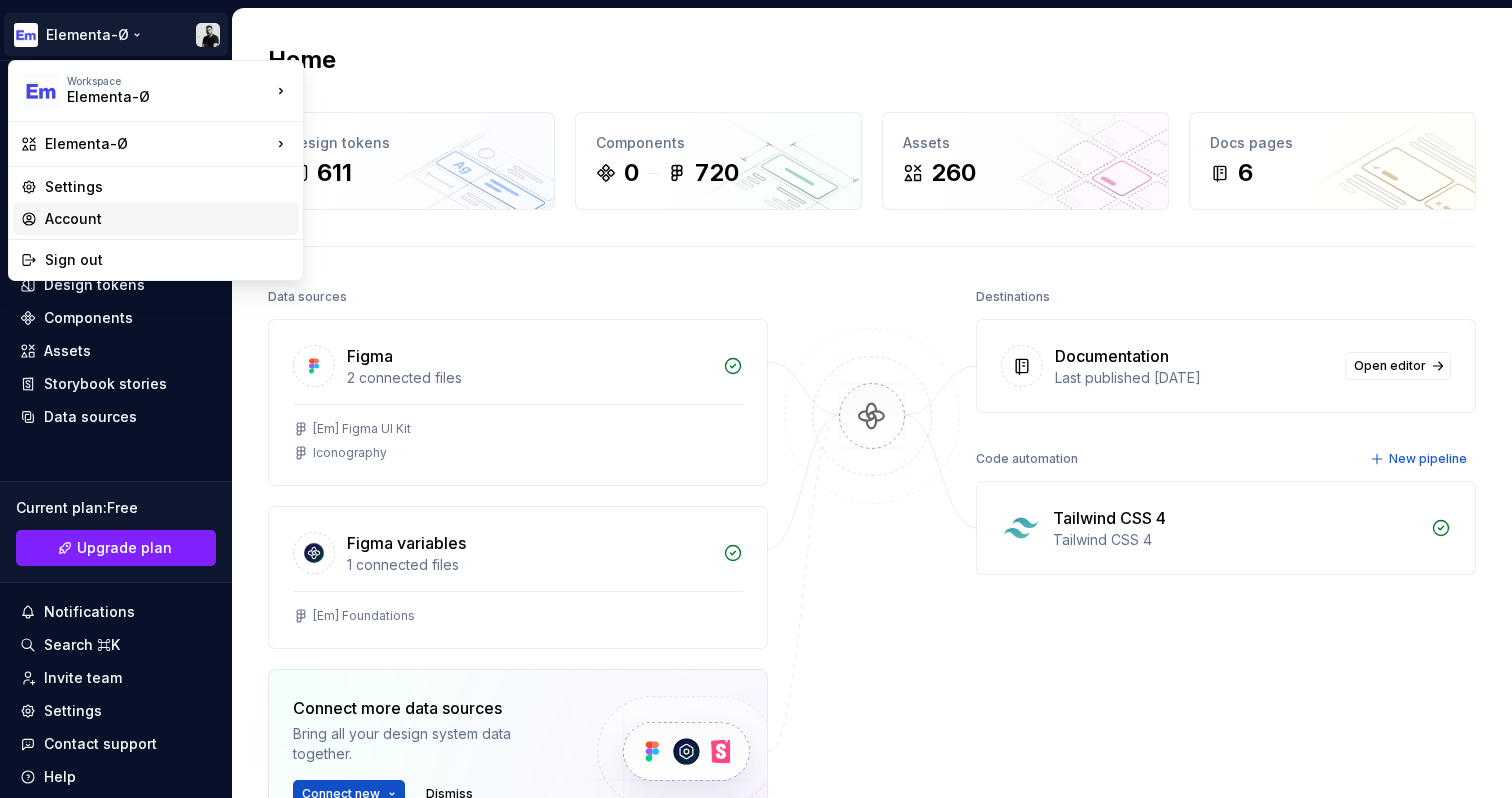 click on "Account" at bounding box center (168, 219) 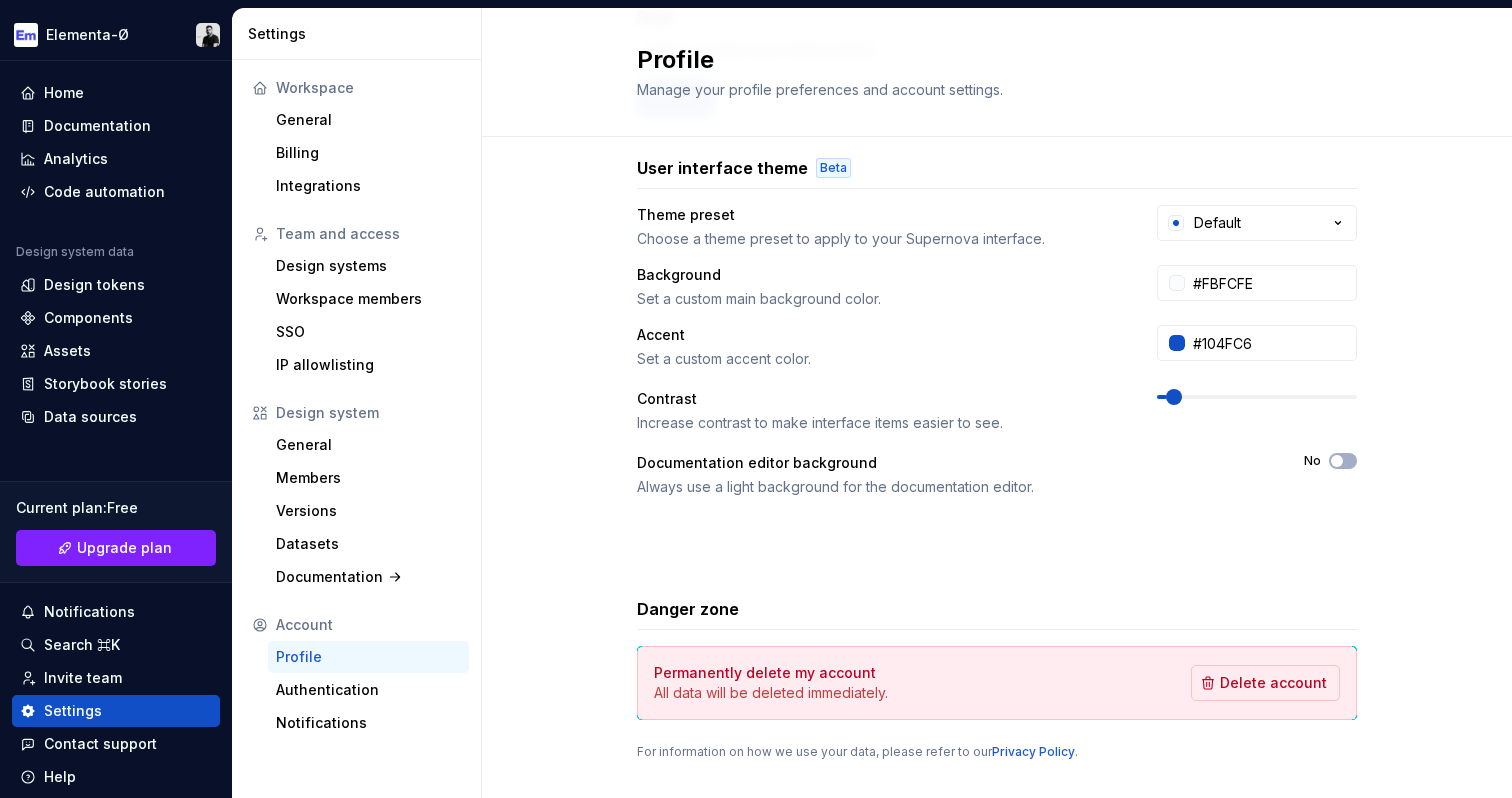 scroll, scrollTop: 347, scrollLeft: 0, axis: vertical 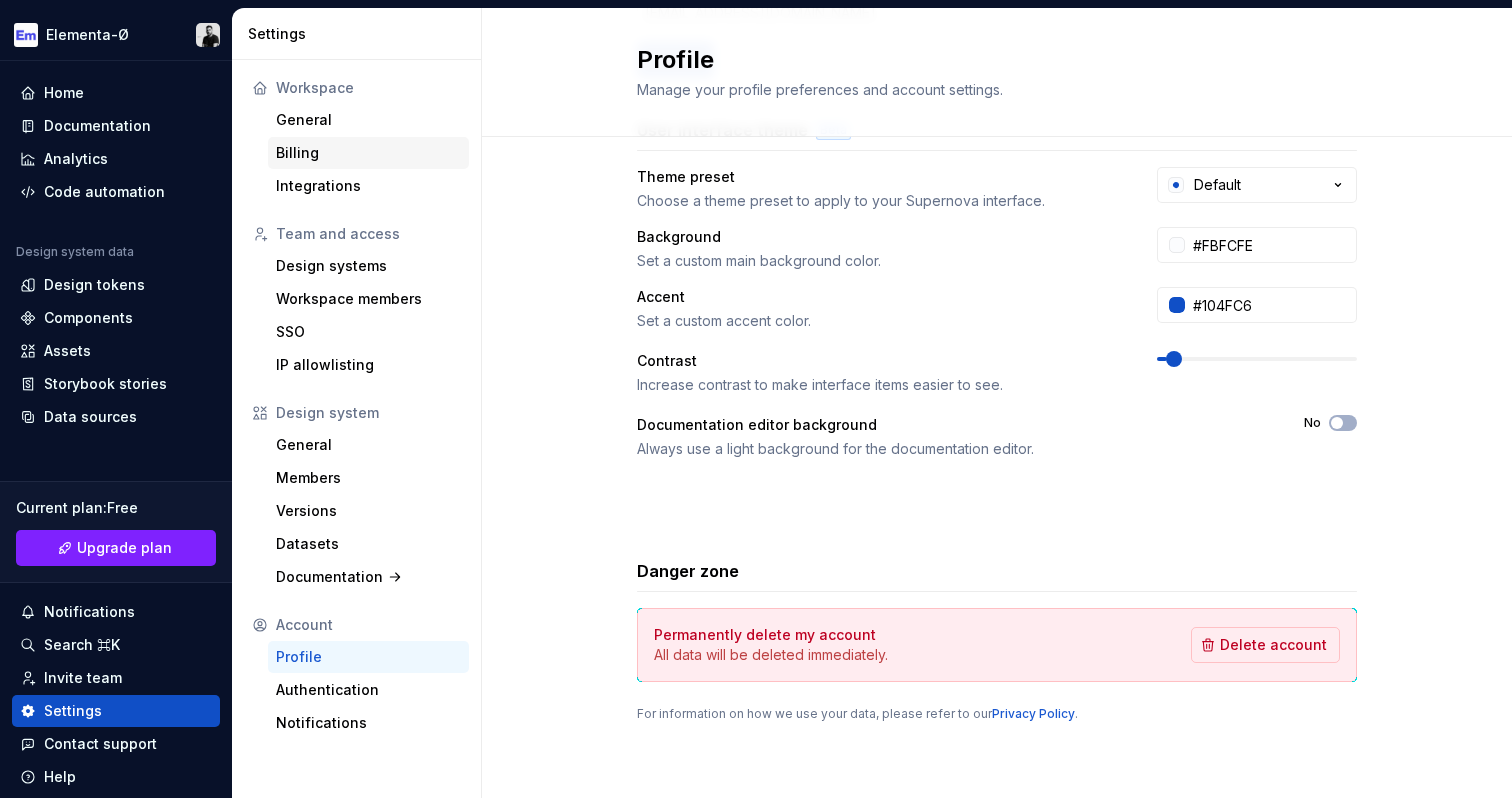 click on "Billing" at bounding box center [368, 153] 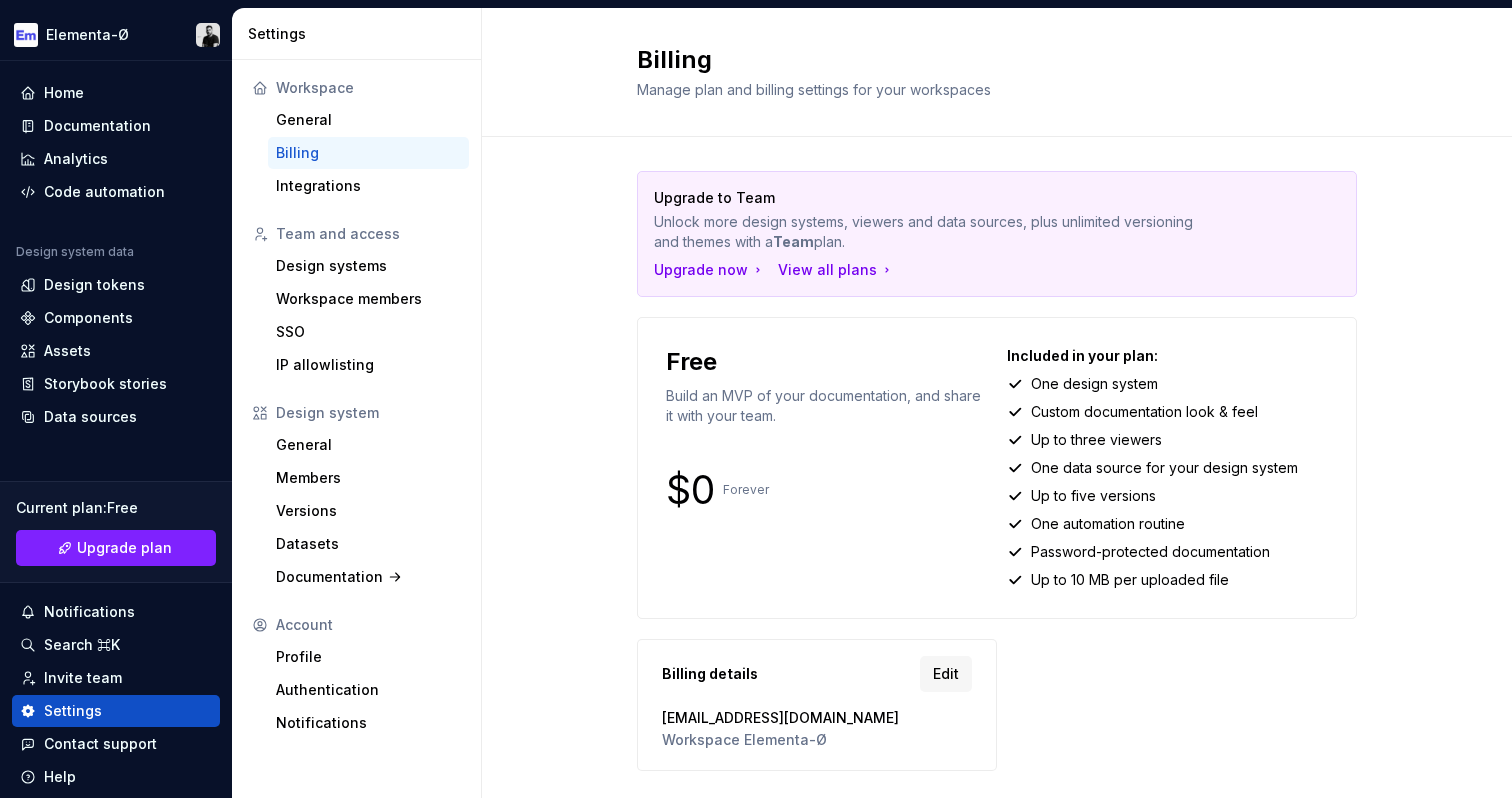scroll, scrollTop: 0, scrollLeft: 0, axis: both 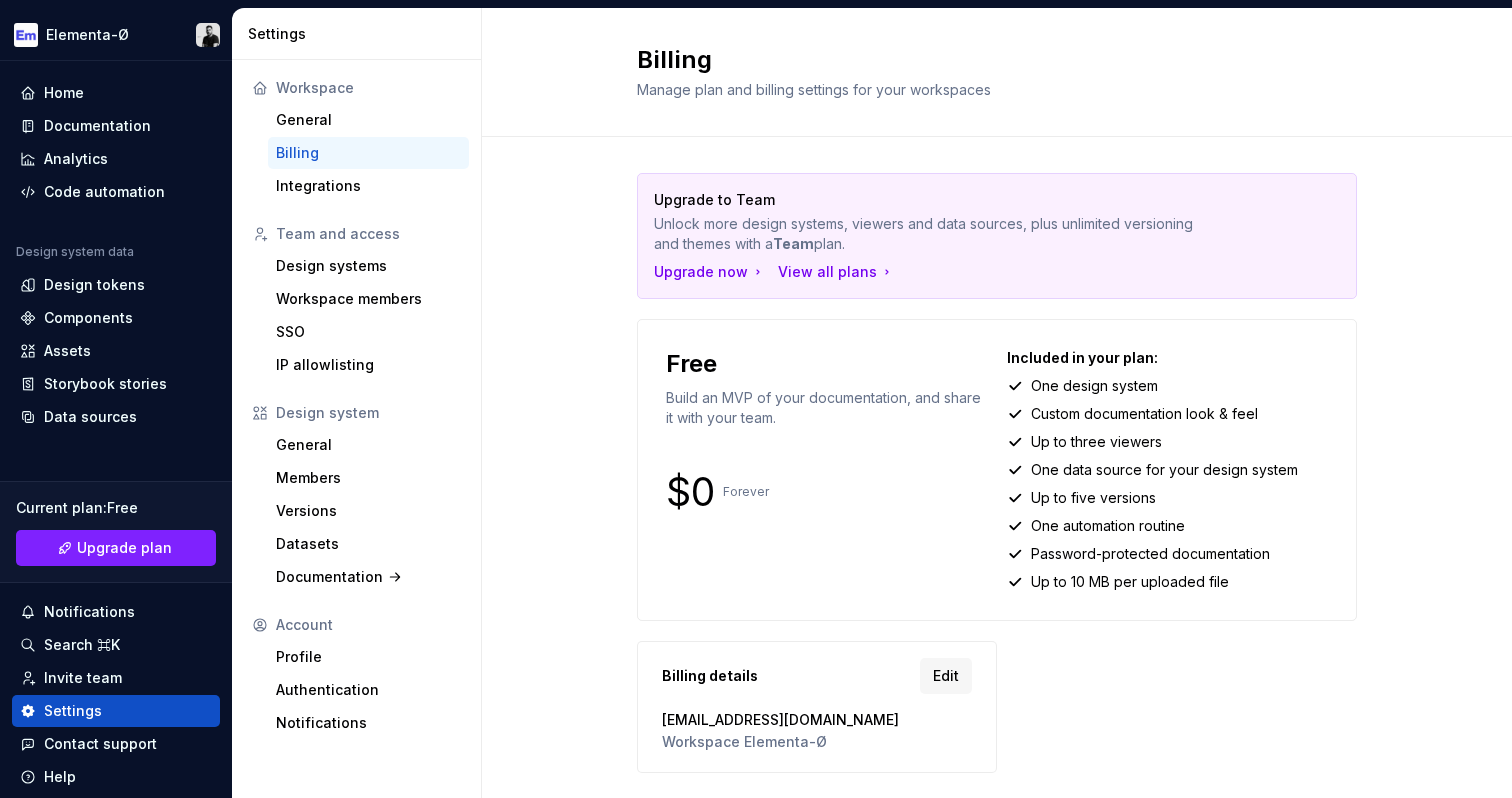 drag, startPoint x: 683, startPoint y: 213, endPoint x: 721, endPoint y: 213, distance: 38 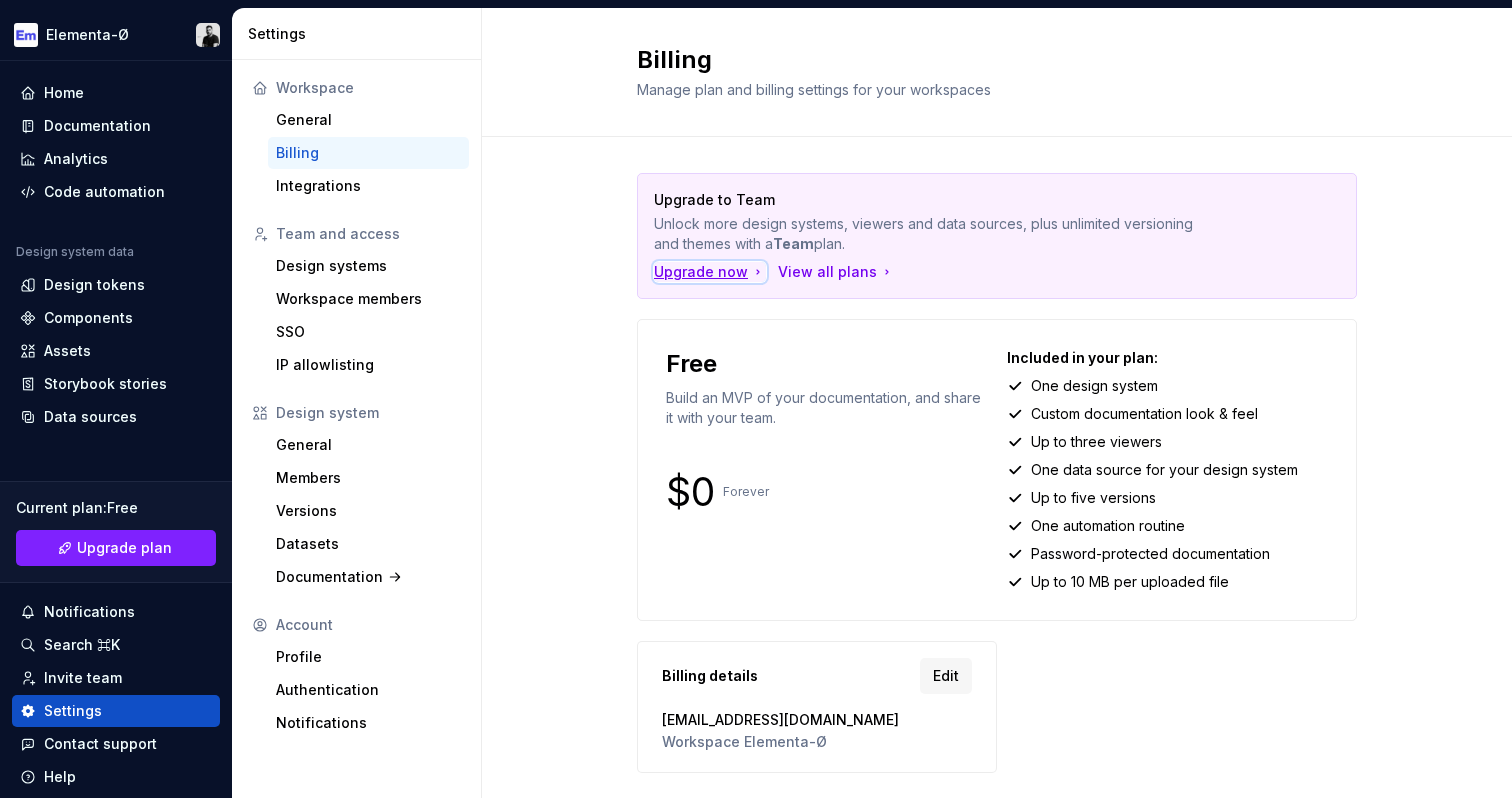 click on "Upgrade now" at bounding box center [710, 272] 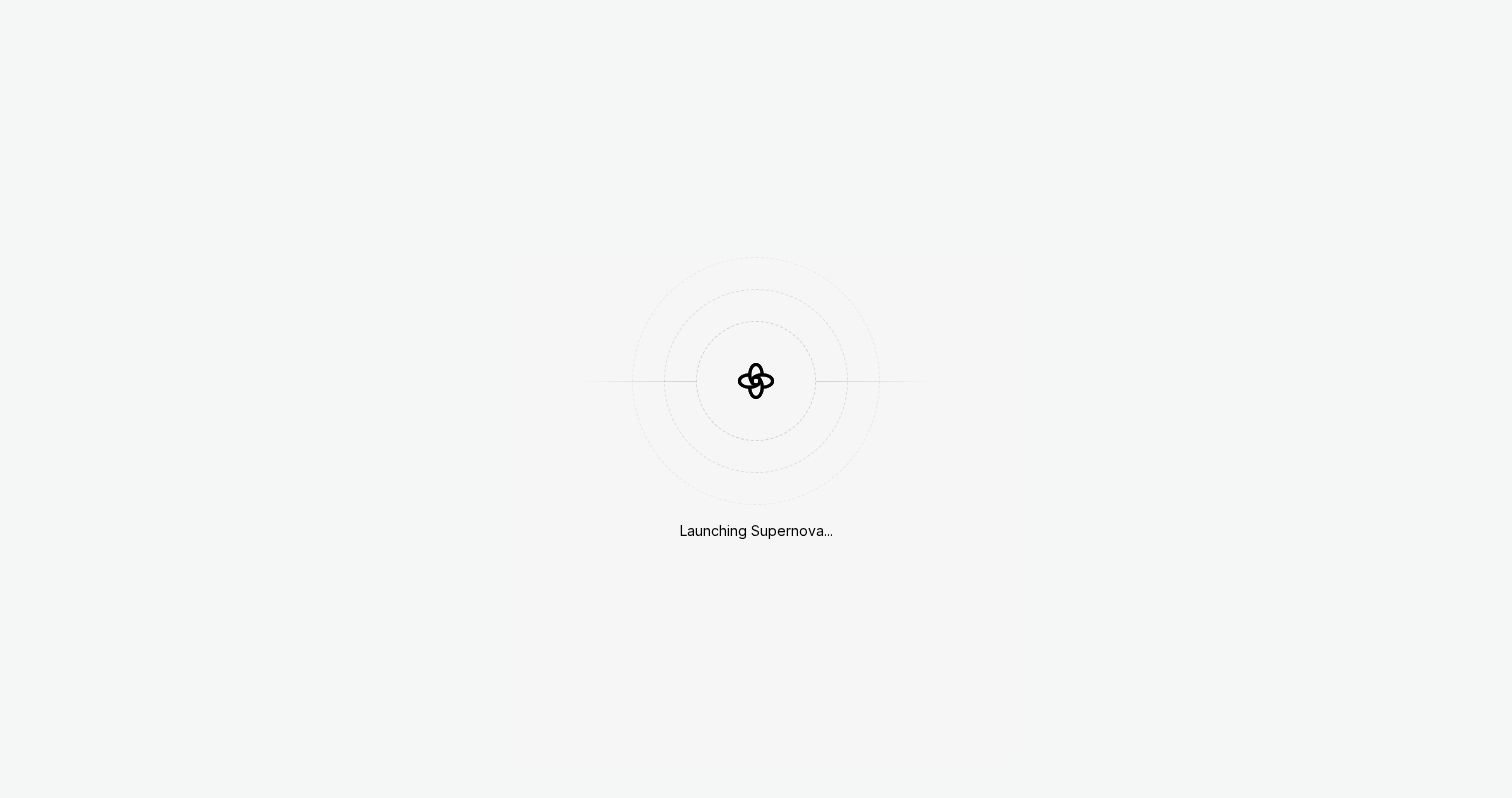 scroll, scrollTop: 0, scrollLeft: 0, axis: both 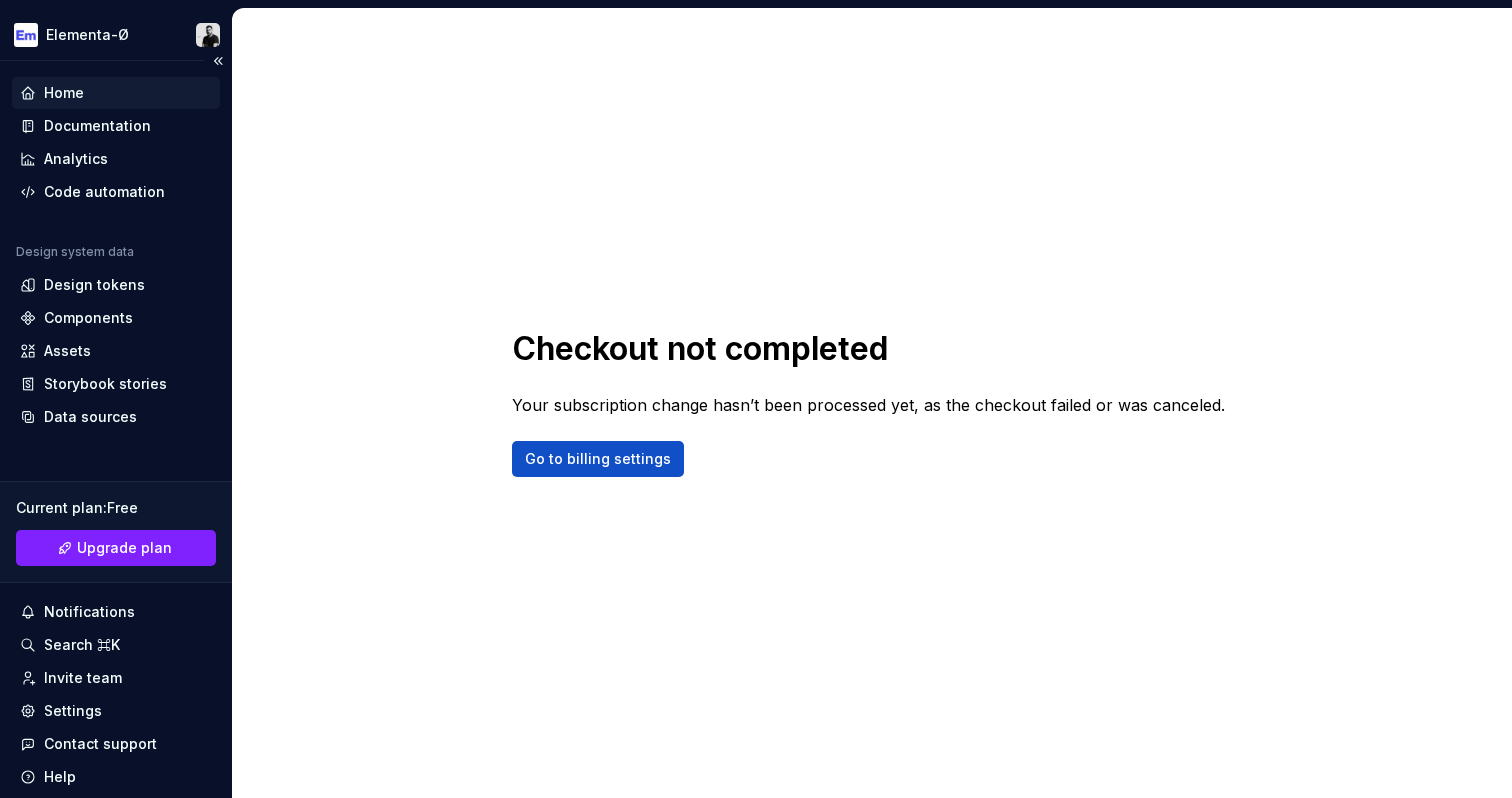 click on "Home" at bounding box center [64, 93] 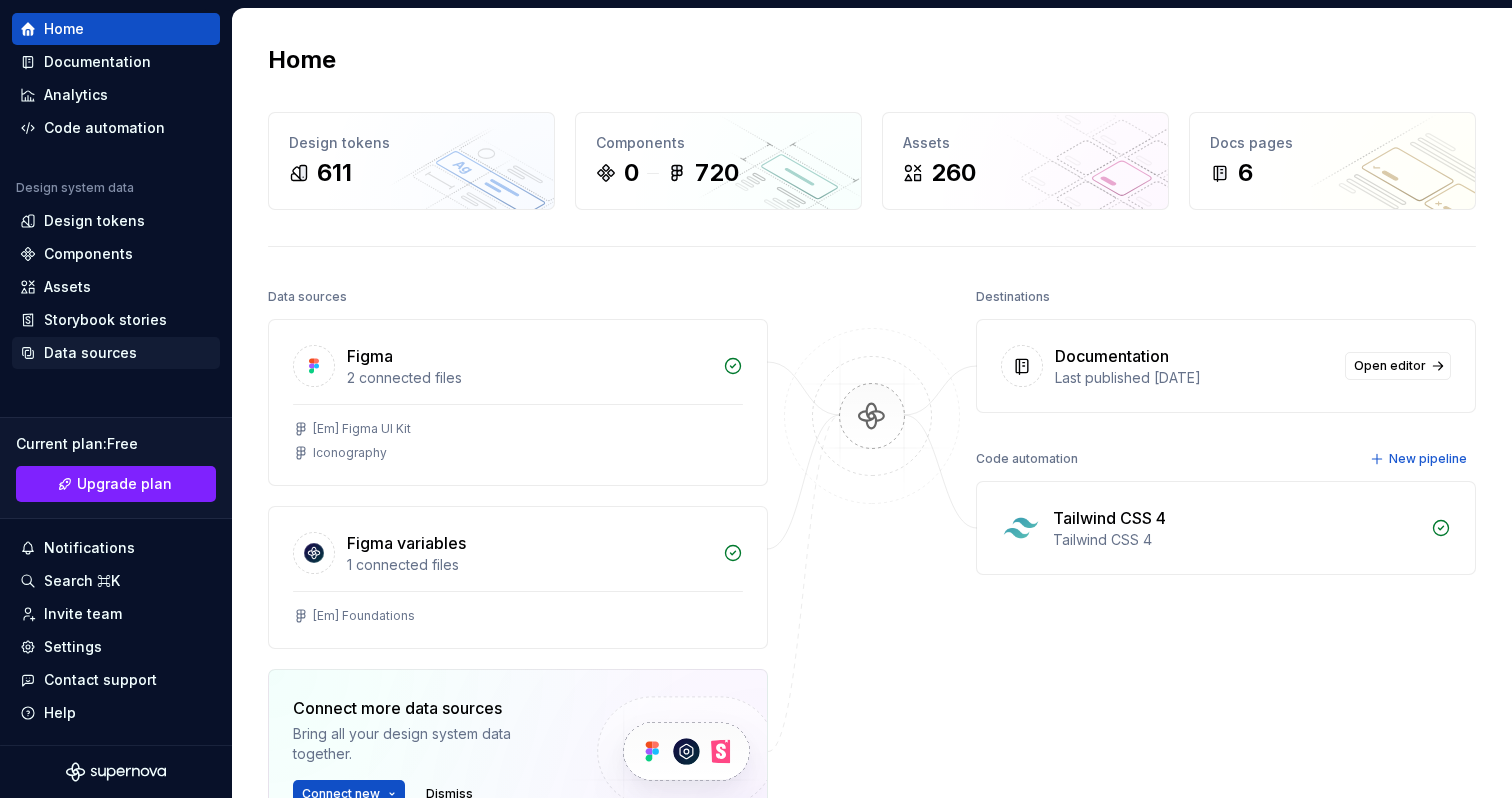scroll, scrollTop: 0, scrollLeft: 0, axis: both 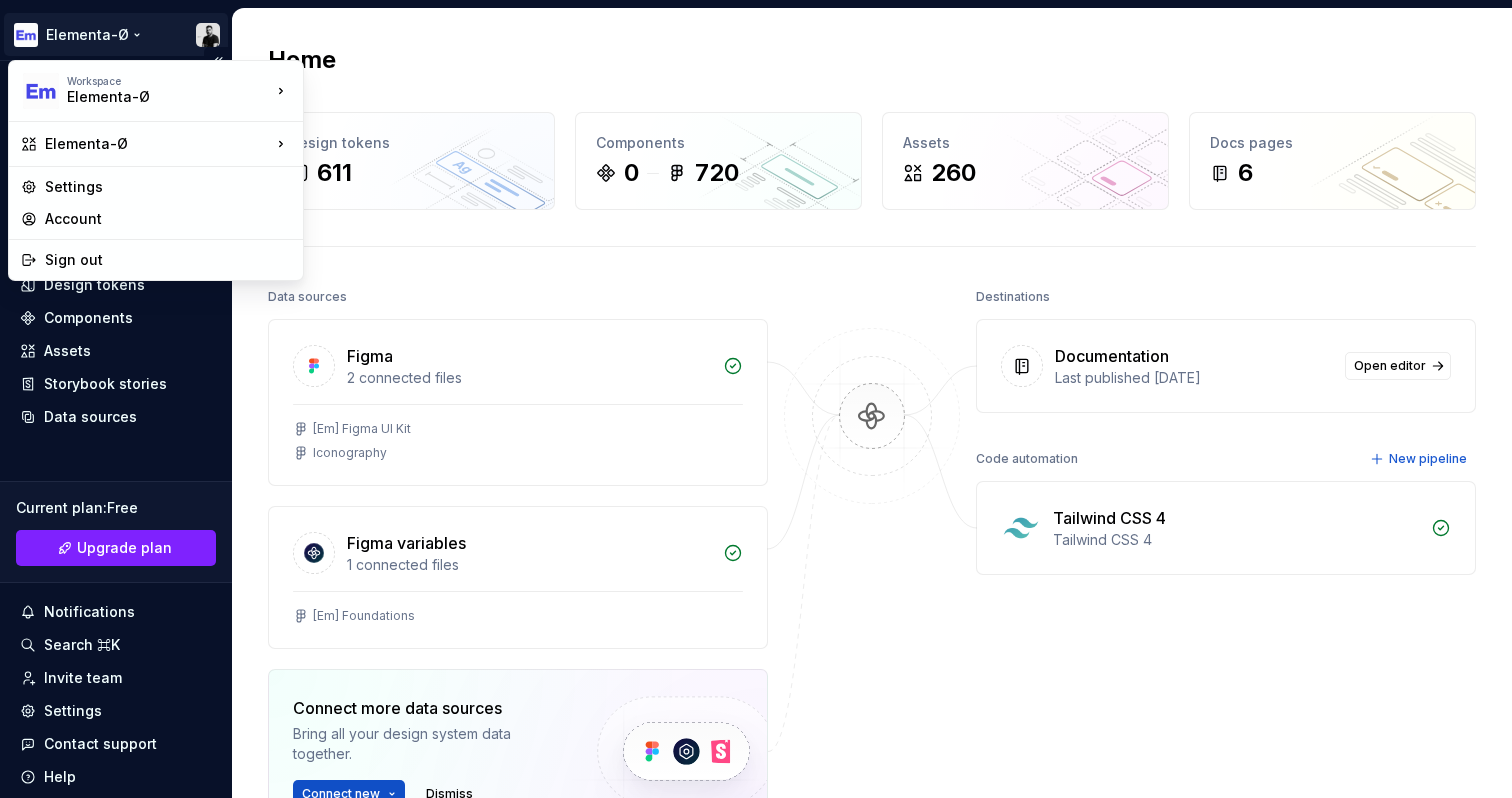 click on "Elementa-Ø Home Documentation Analytics Code automation Design system data Design tokens Components Assets Storybook stories Data sources Current plan :  Free Upgrade plan Notifications Search ⌘K Invite team Settings Contact support Help Home Design tokens 611 Components 0 720 Assets 260 Docs pages 6 Data sources Figma 2 connected files [Em]  Figma UI Kit Iconography Figma variables 1 connected files [Em] Foundations Connect more data sources Bring all your design system data together. Connect new Dismiss Destinations Documentation Last published 5 months ago Open editor Code automation New pipeline Tailwind CSS 4 Tailwind CSS 4 Product documentation Learn how to build, manage and maintain design systems in smarter ways. Developer documentation Start delivering your design choices to your codebases right away. Join our Slack community Connect and learn with other design system practitioners.   Workspace Elementa-Ø Elementa-Ø Settings Account Sign out" at bounding box center [756, 399] 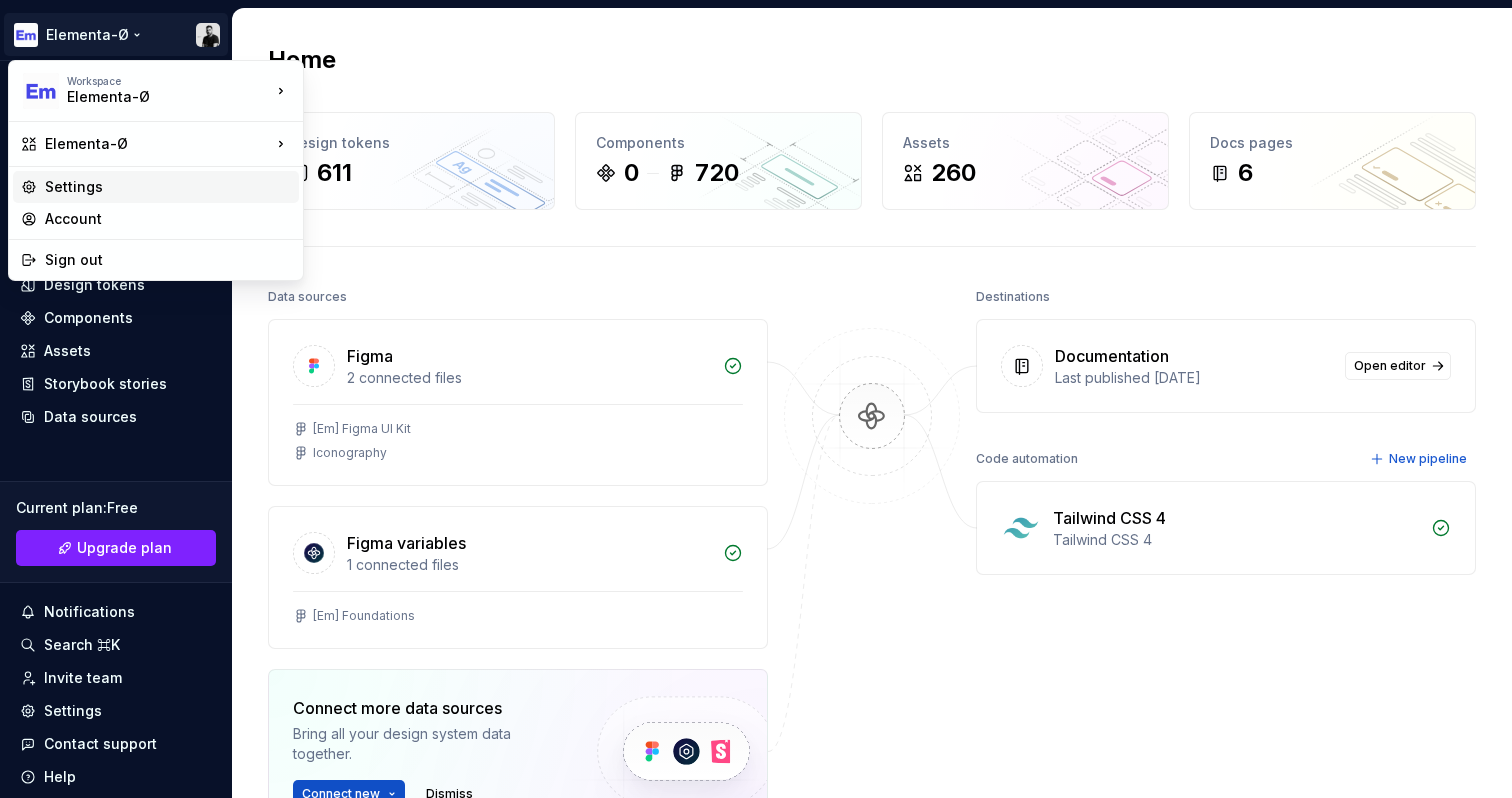 click on "Settings" at bounding box center [156, 187] 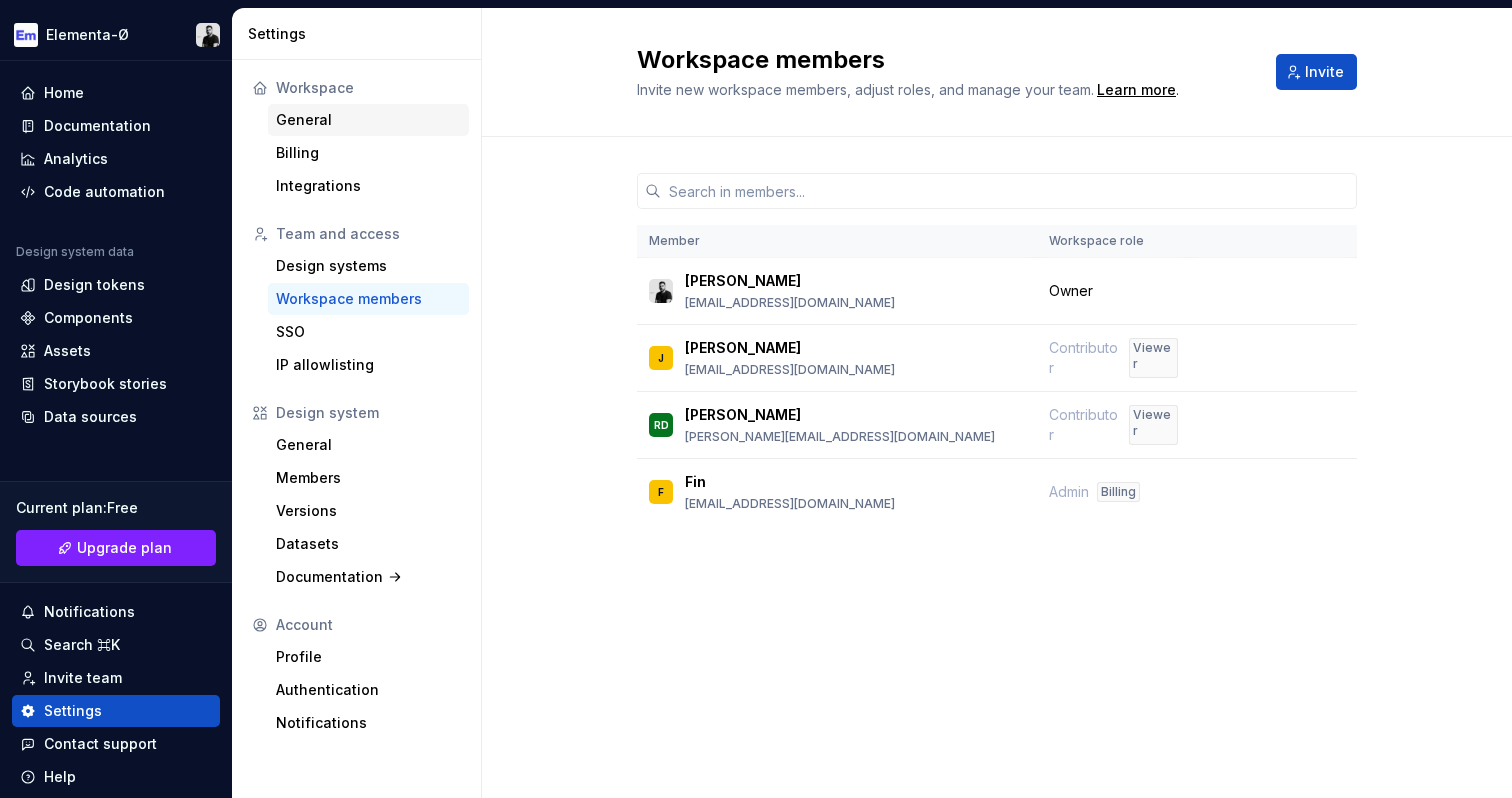 click on "General" at bounding box center (368, 120) 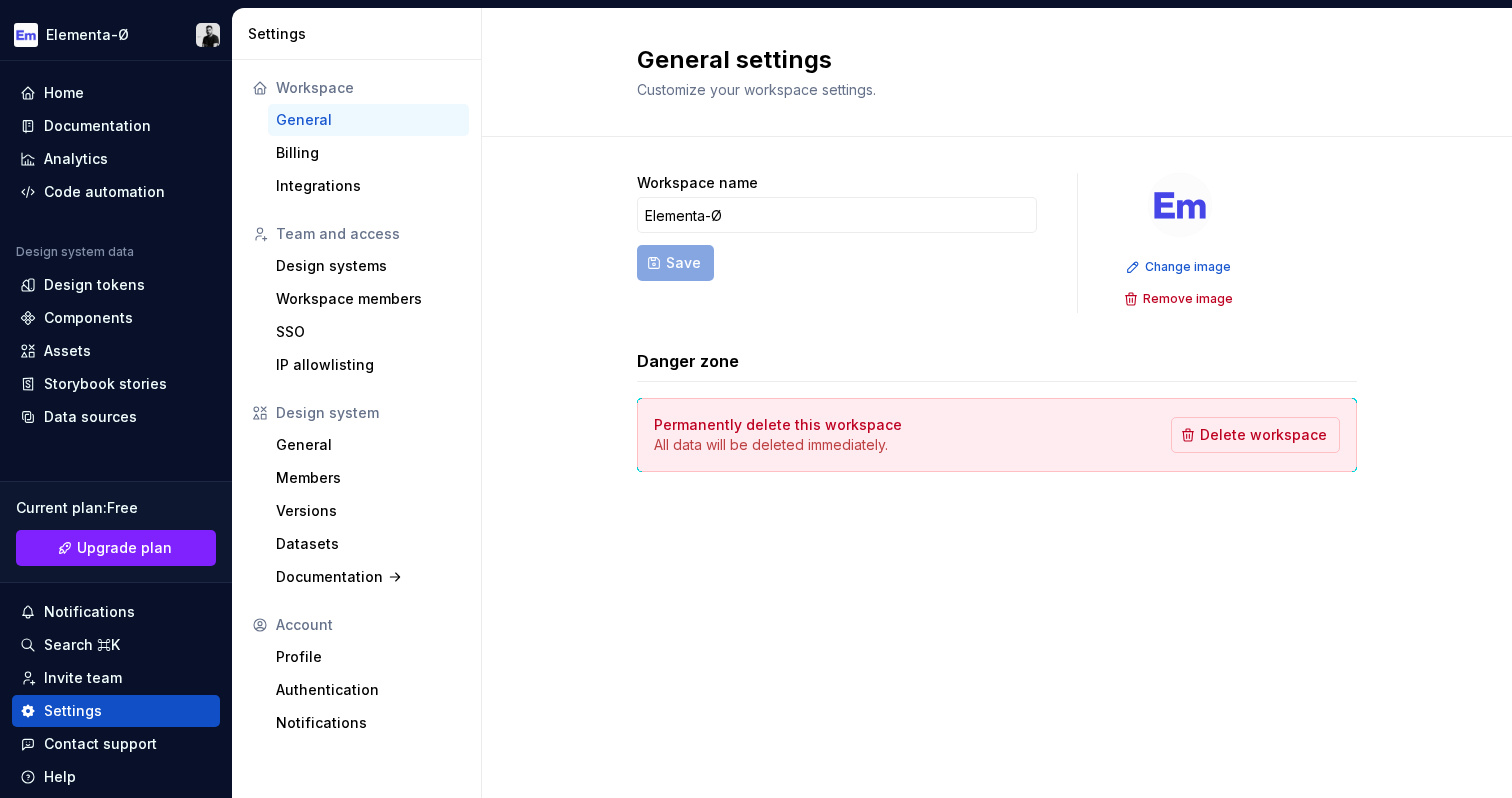 click on "General settings Customize your workspace settings. Workspace name Elementa-Ø Save Change image Remove image Danger zone Permanently delete this workspace All data will be deleted immediately. Delete workspace" at bounding box center [997, 403] 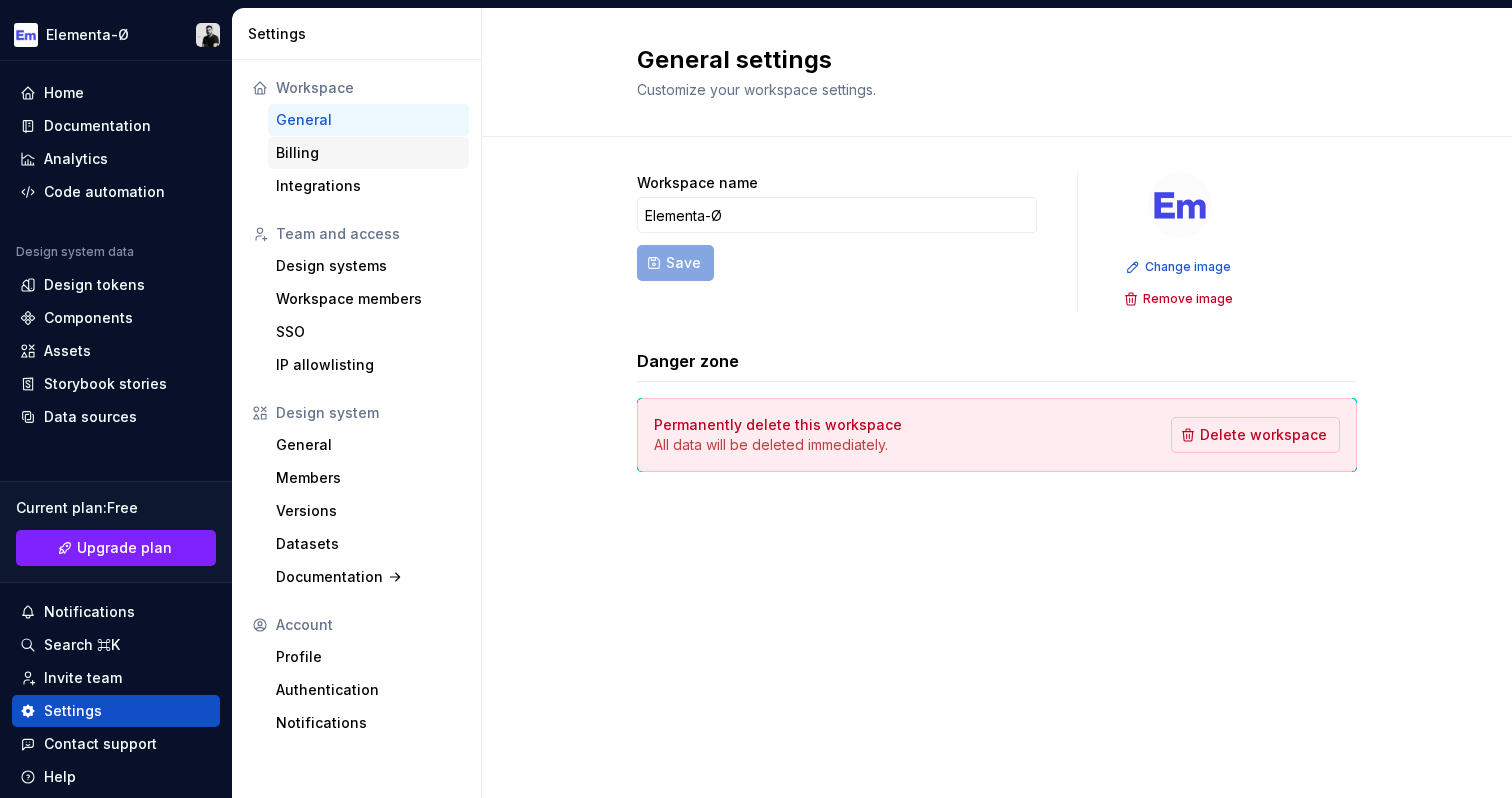 click on "Billing" at bounding box center (368, 153) 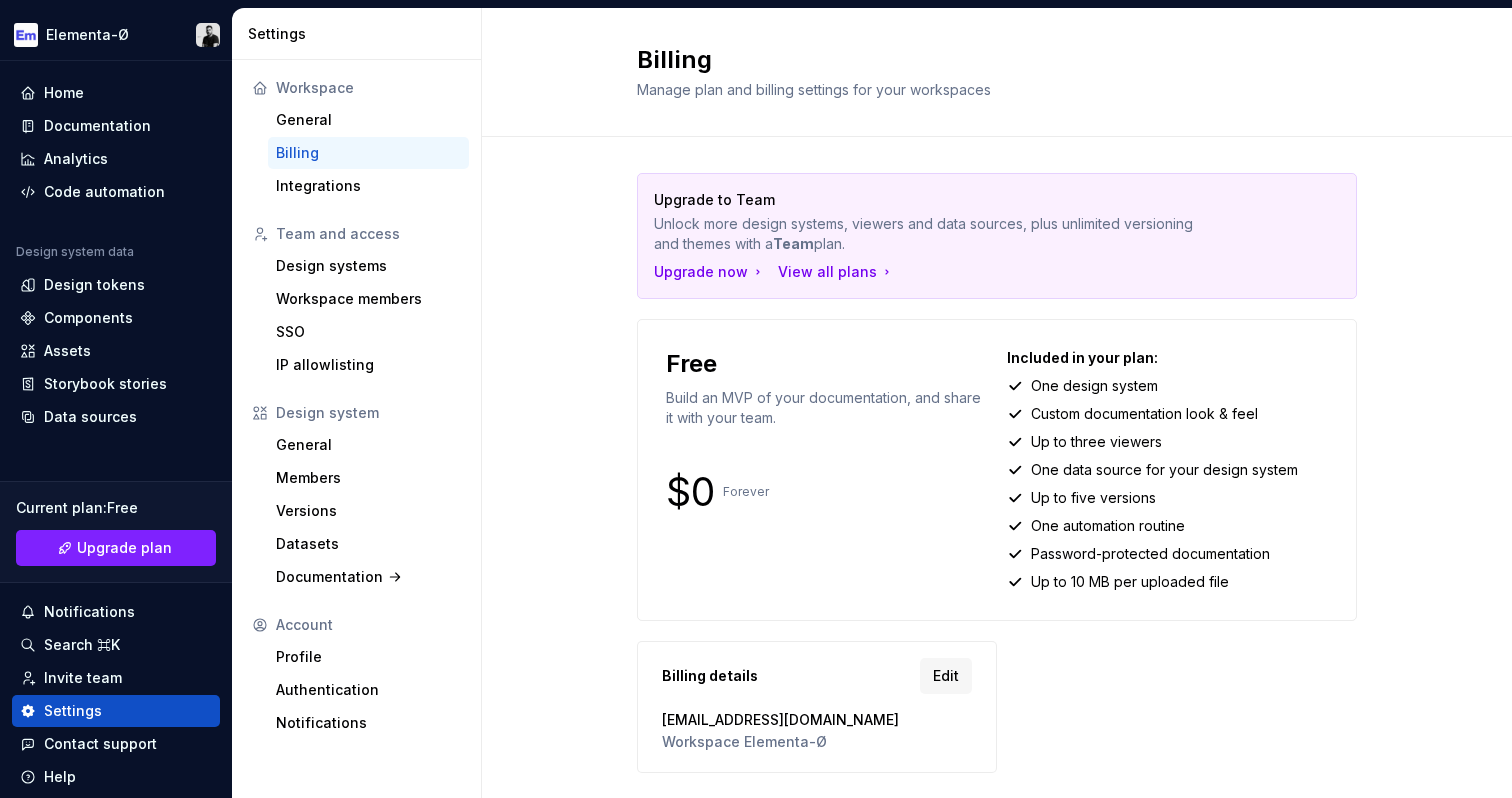 scroll, scrollTop: 51, scrollLeft: 0, axis: vertical 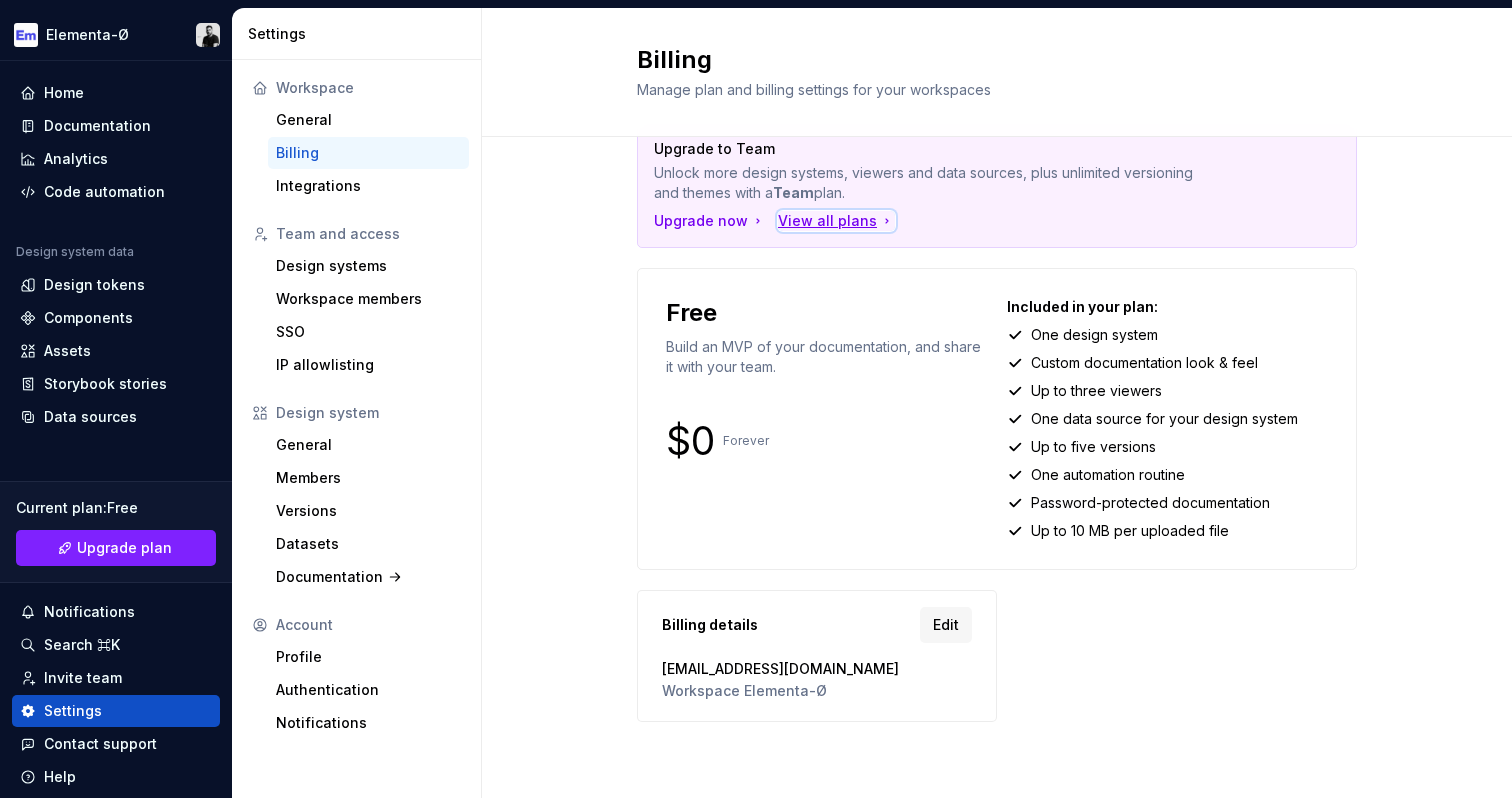 click on "View all plans" at bounding box center [836, 221] 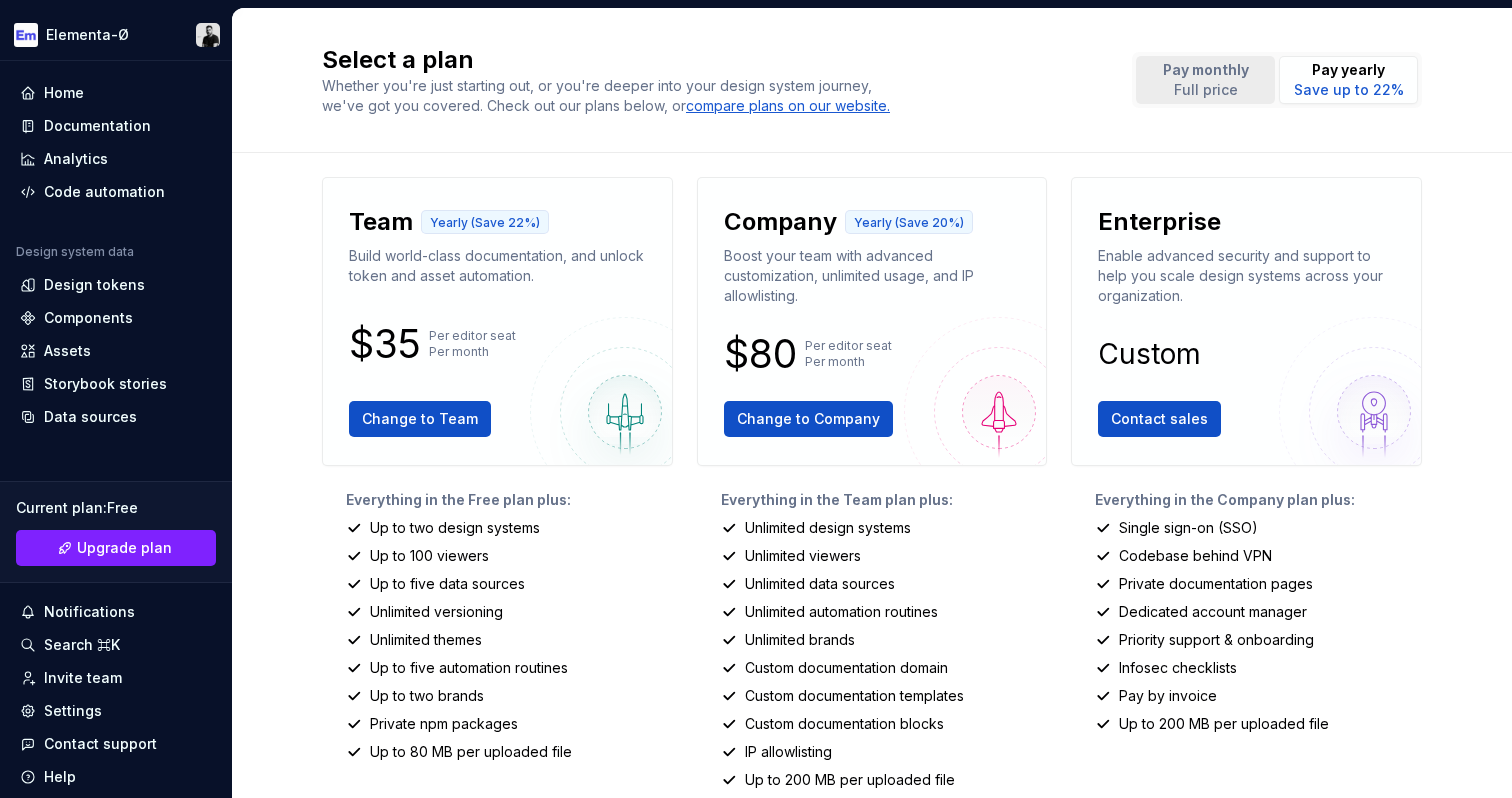 drag, startPoint x: 787, startPoint y: 419, endPoint x: 1190, endPoint y: 73, distance: 531.1544 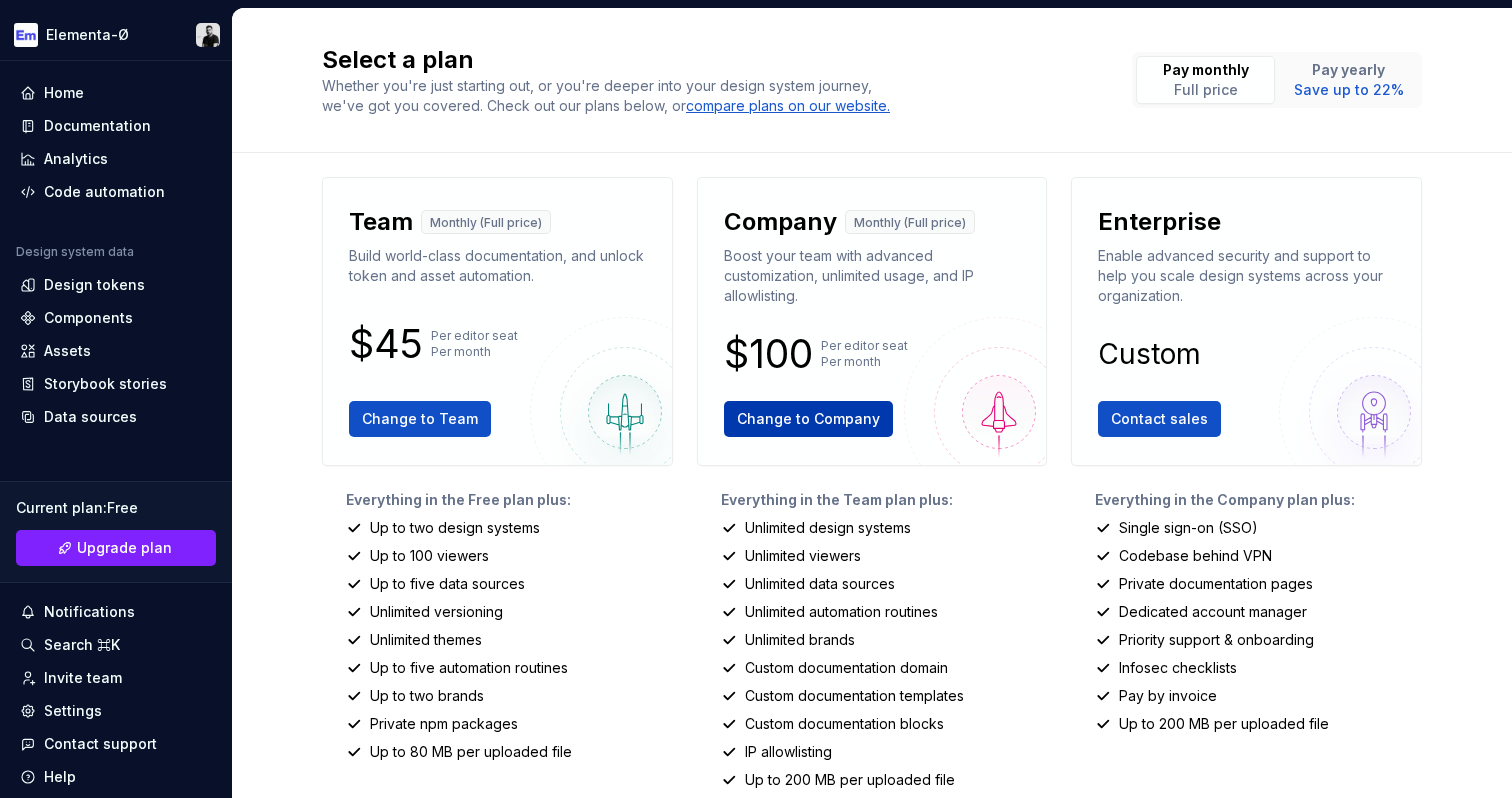 click on "Change to Company" at bounding box center (808, 419) 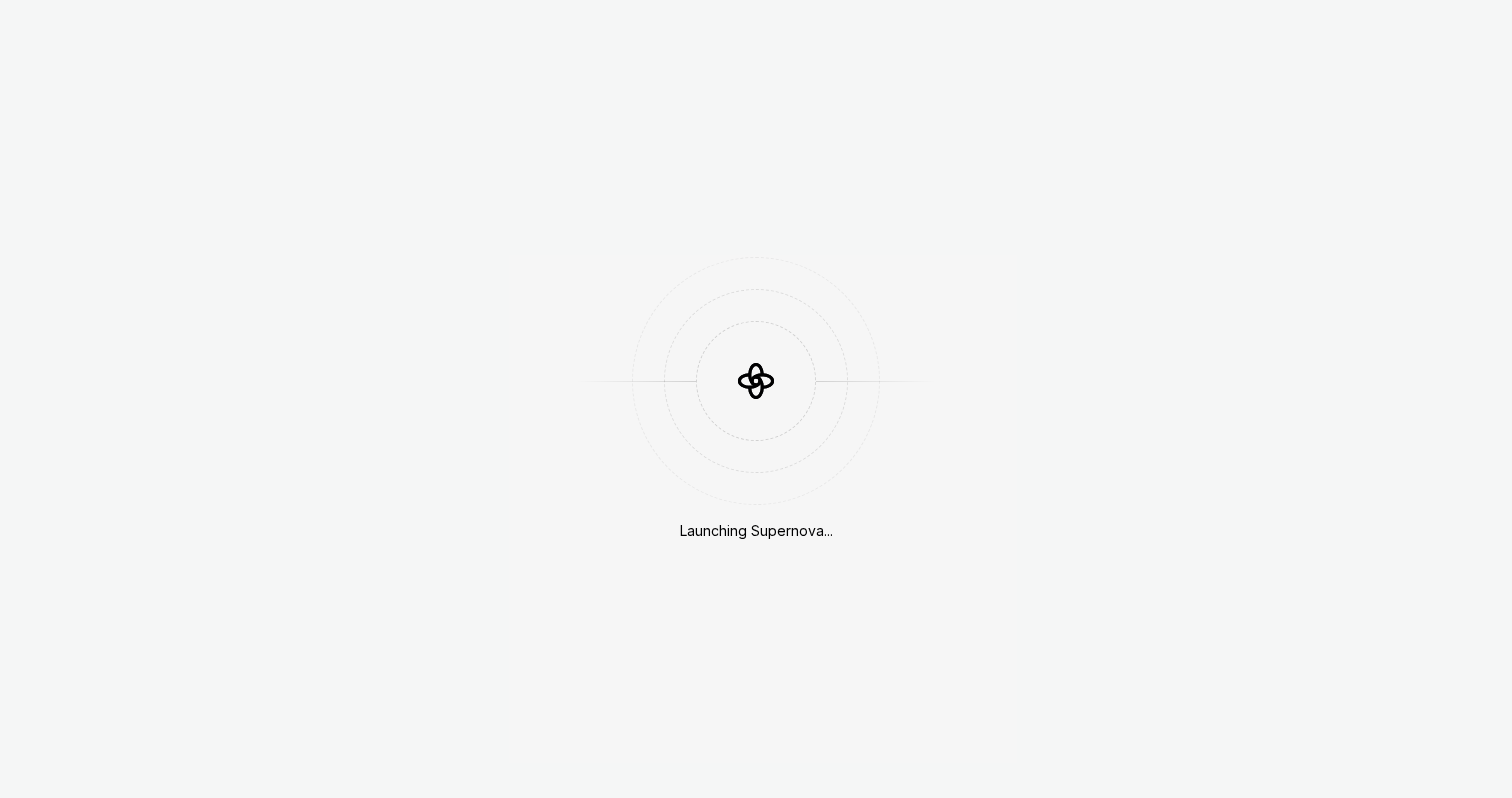 scroll, scrollTop: 0, scrollLeft: 0, axis: both 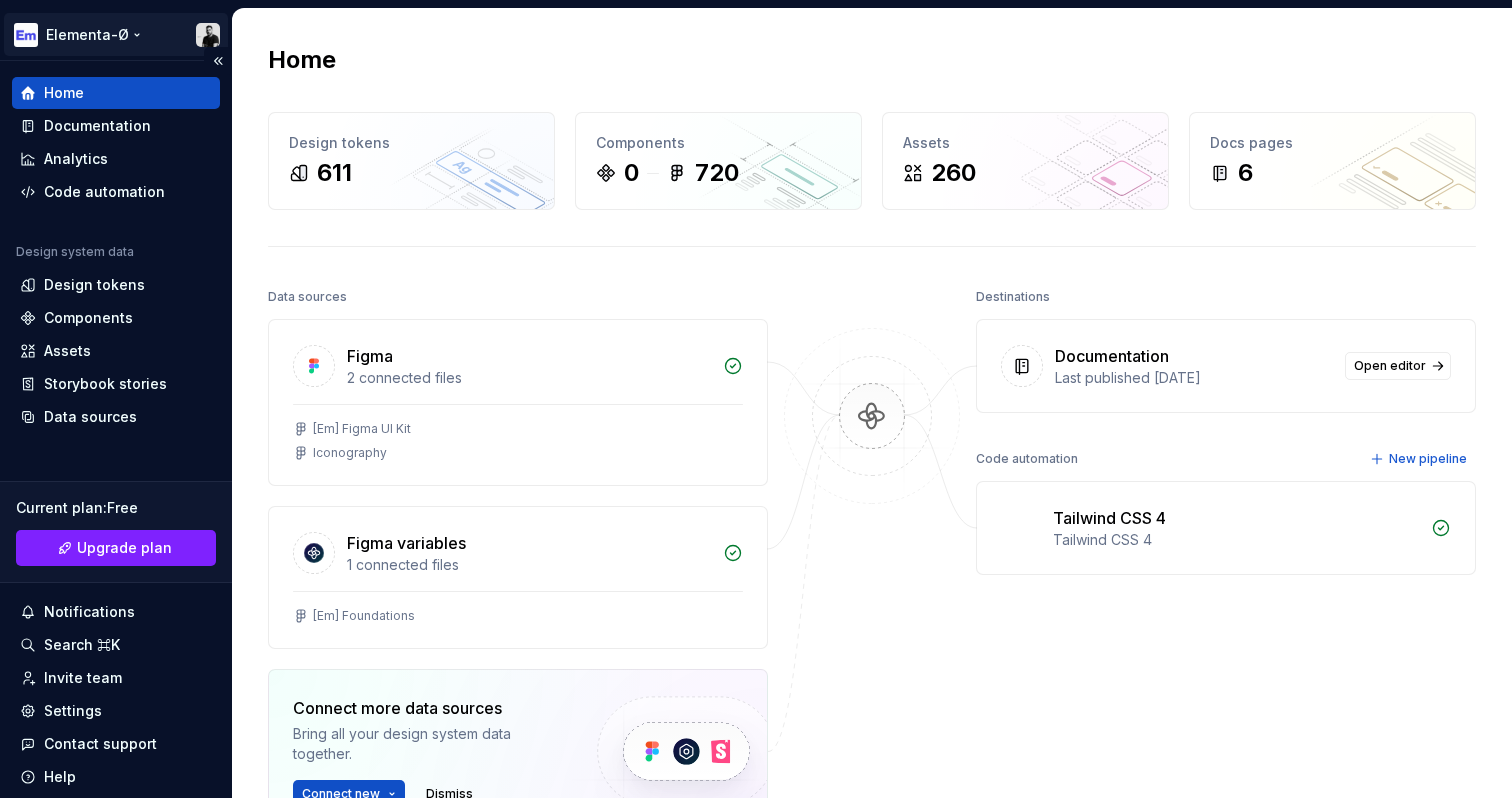 click on "Elementa-Ø Home Documentation Analytics Code automation Design system data Design tokens Components Assets Storybook stories Data sources Current plan :  Free Upgrade plan Notifications Search ⌘K Invite team Settings Contact support Help Home Design tokens 611 Components 0 720 Assets 260 Docs pages 6 Data sources Figma 2 connected files [Em]  Figma UI Kit Iconography Figma variables 1 connected files [Em] Foundations Connect more data sources Bring all your design system data together. Connect new Dismiss Destinations Documentation Last published 5 months ago Open editor Code automation New pipeline Tailwind CSS 4 Tailwind CSS 4 Product documentation Learn how to build, manage and maintain design systems in smarter ways. Developer documentation Start delivering your design choices to your codebases right away. Join our Slack community Connect and learn with other design system practitioners." at bounding box center (756, 399) 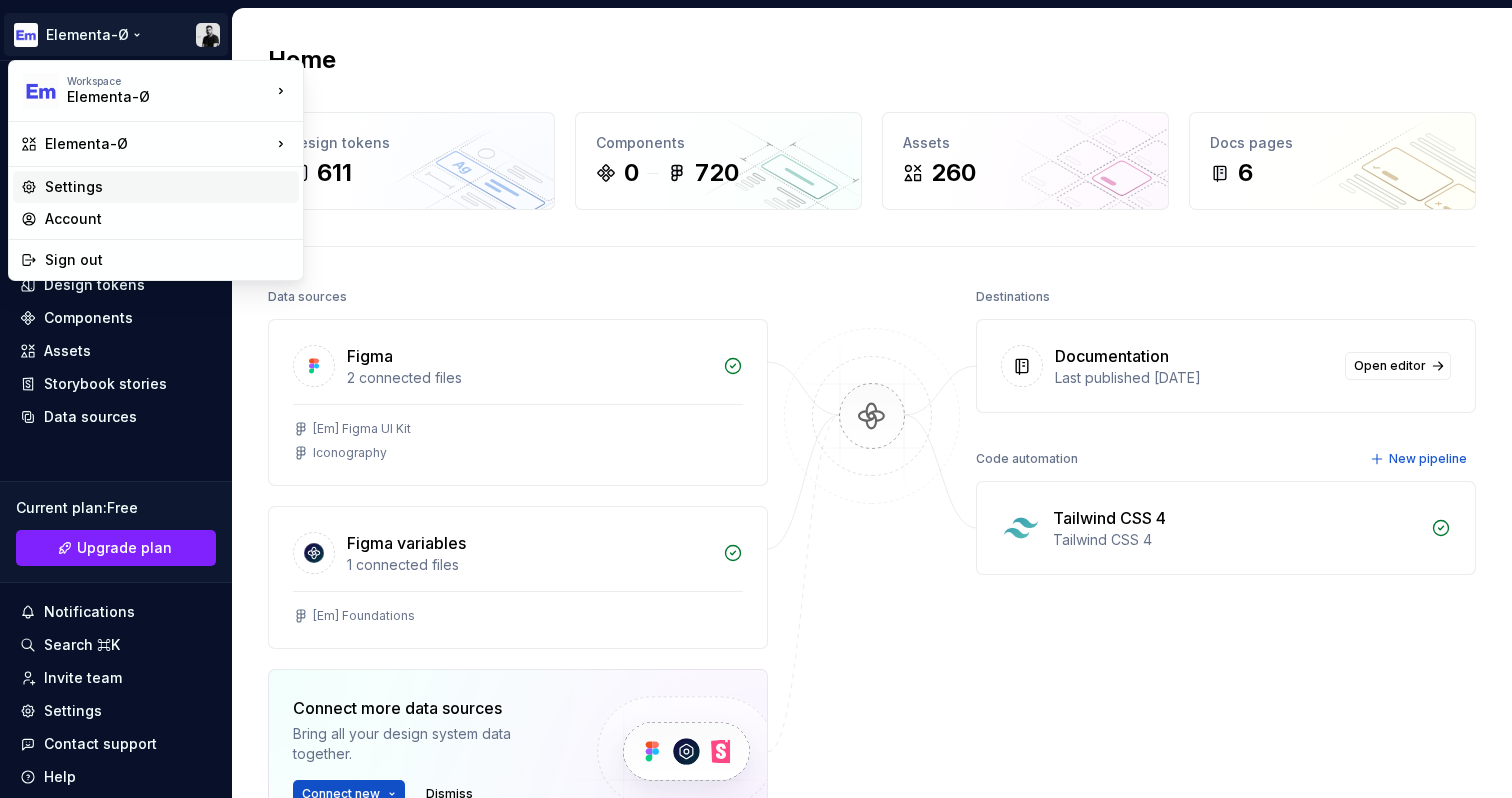 click on "Settings" at bounding box center (168, 187) 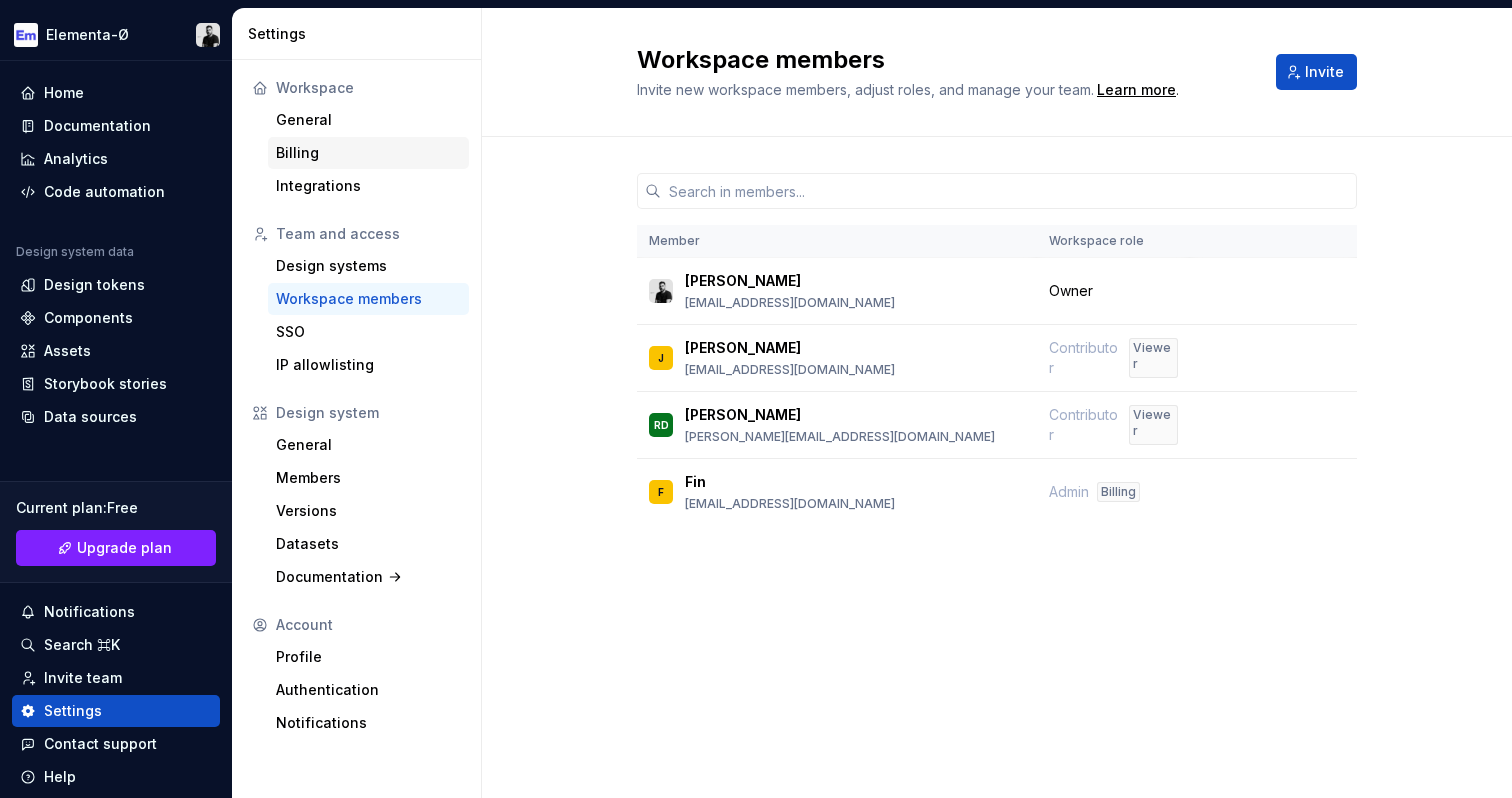 click on "Billing" at bounding box center [368, 153] 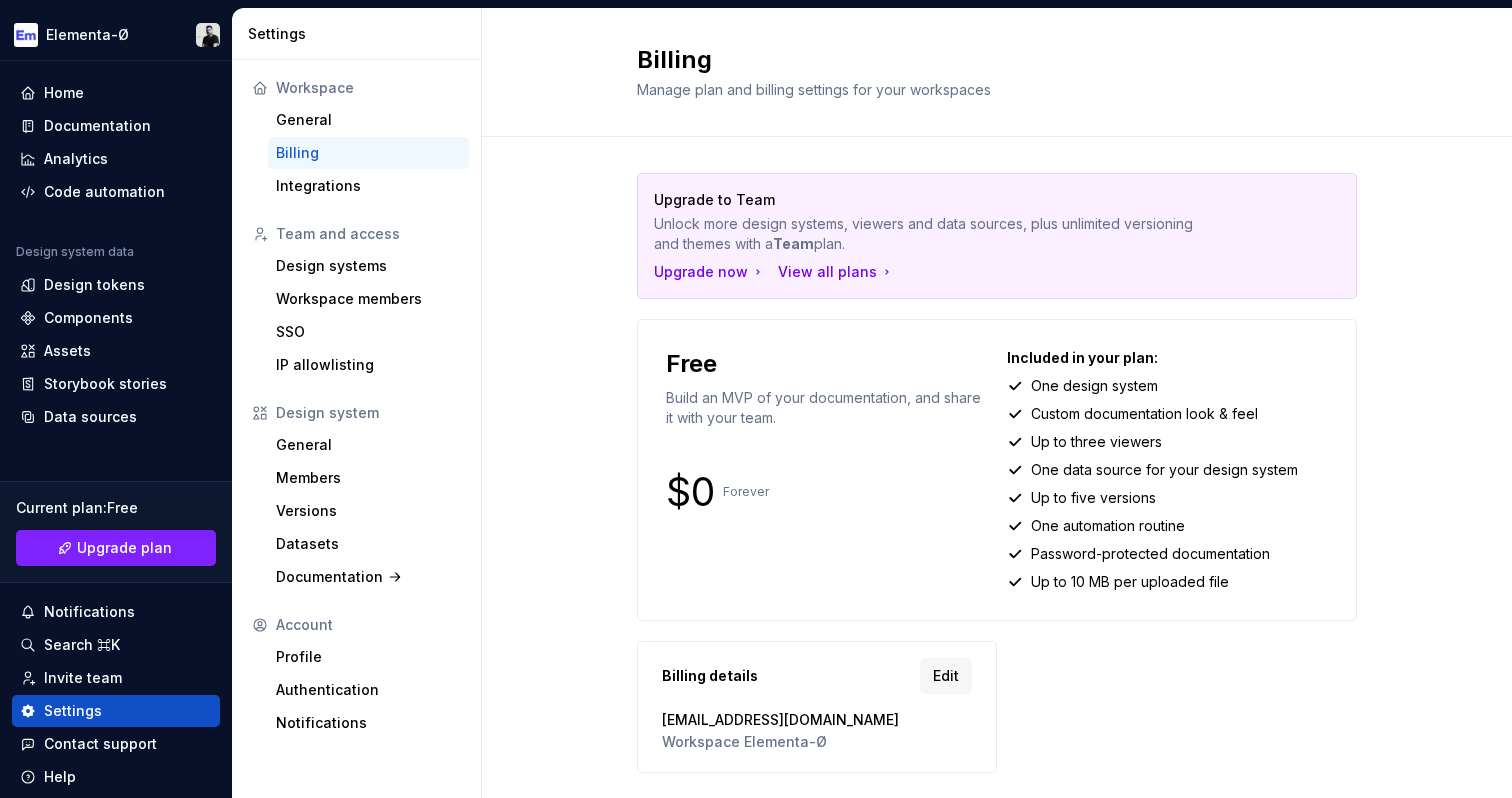 scroll, scrollTop: 51, scrollLeft: 0, axis: vertical 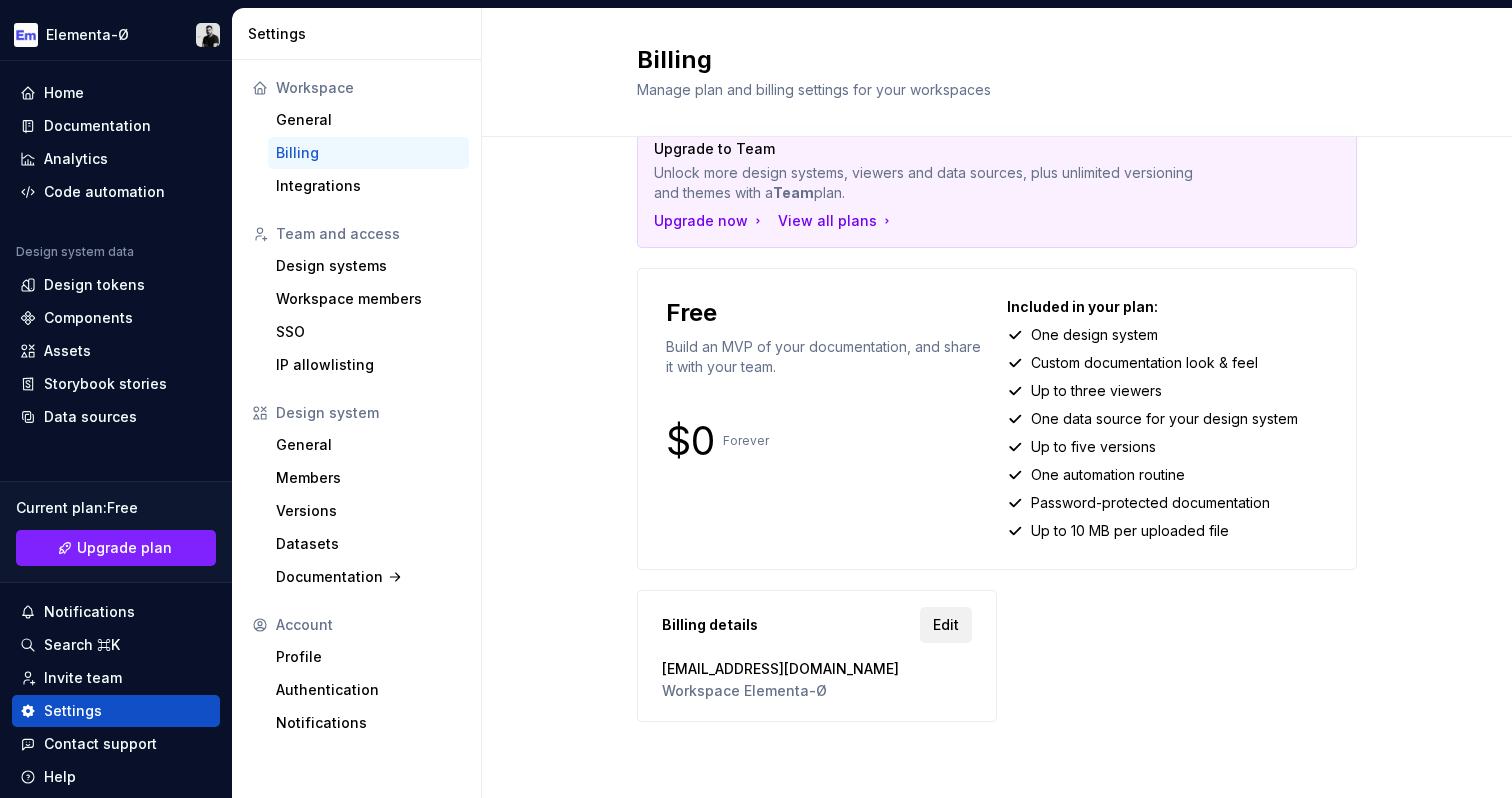 click on "Edit" at bounding box center (946, 625) 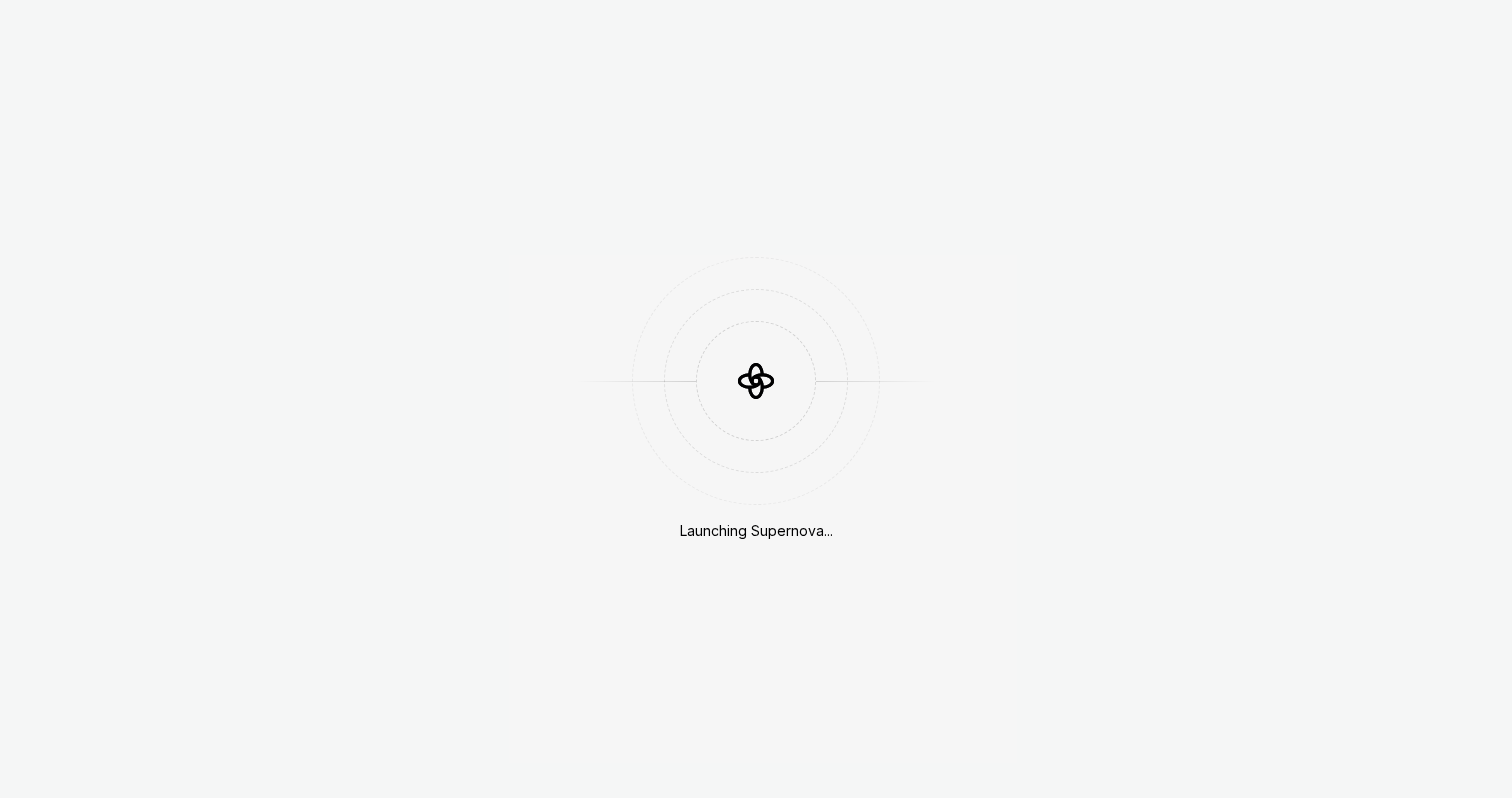 scroll, scrollTop: 0, scrollLeft: 0, axis: both 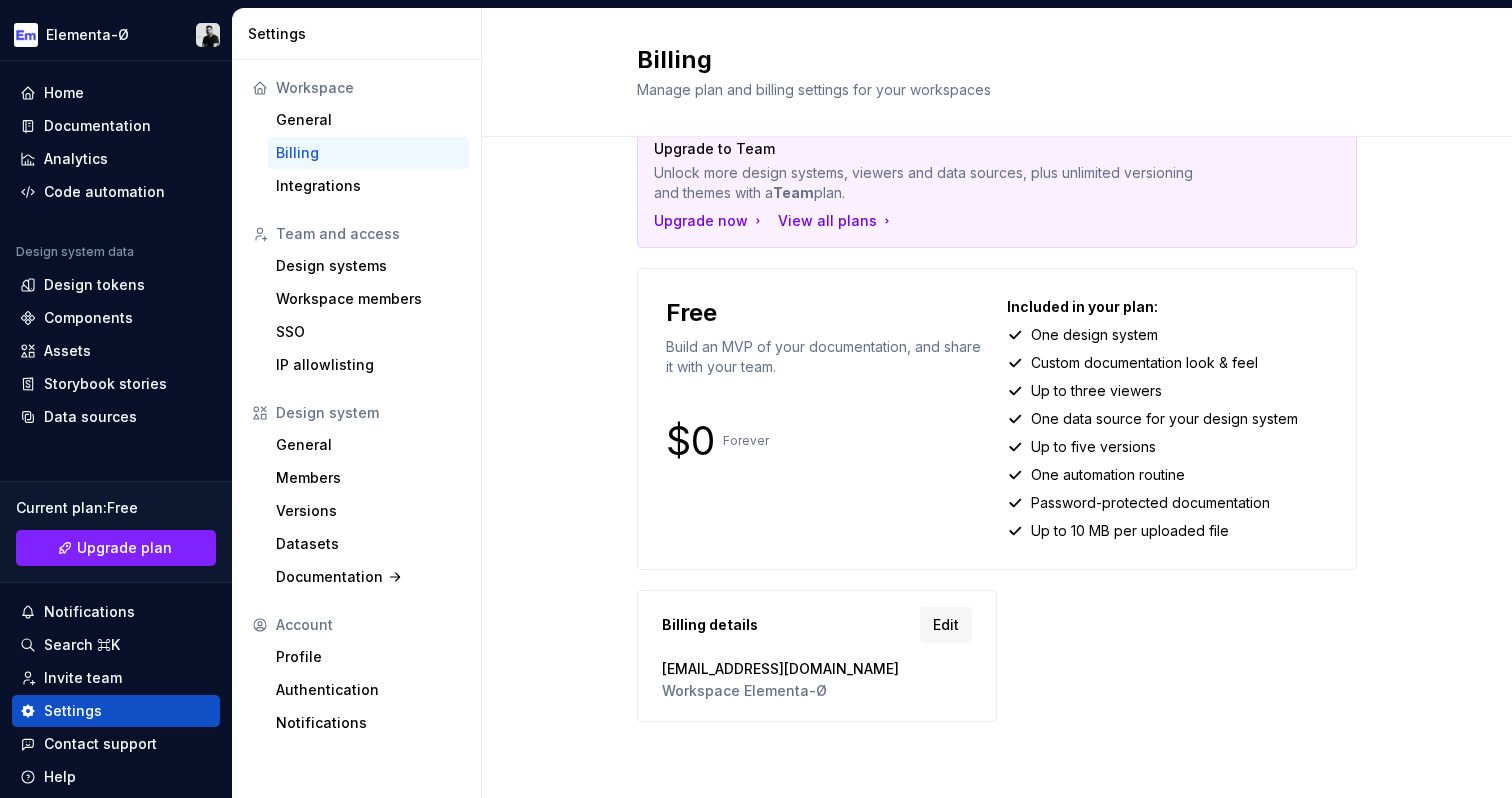 click on "Billing details Edit [EMAIL_ADDRESS][DOMAIN_NAME] Workspace Elementa-Ø" at bounding box center [997, 656] 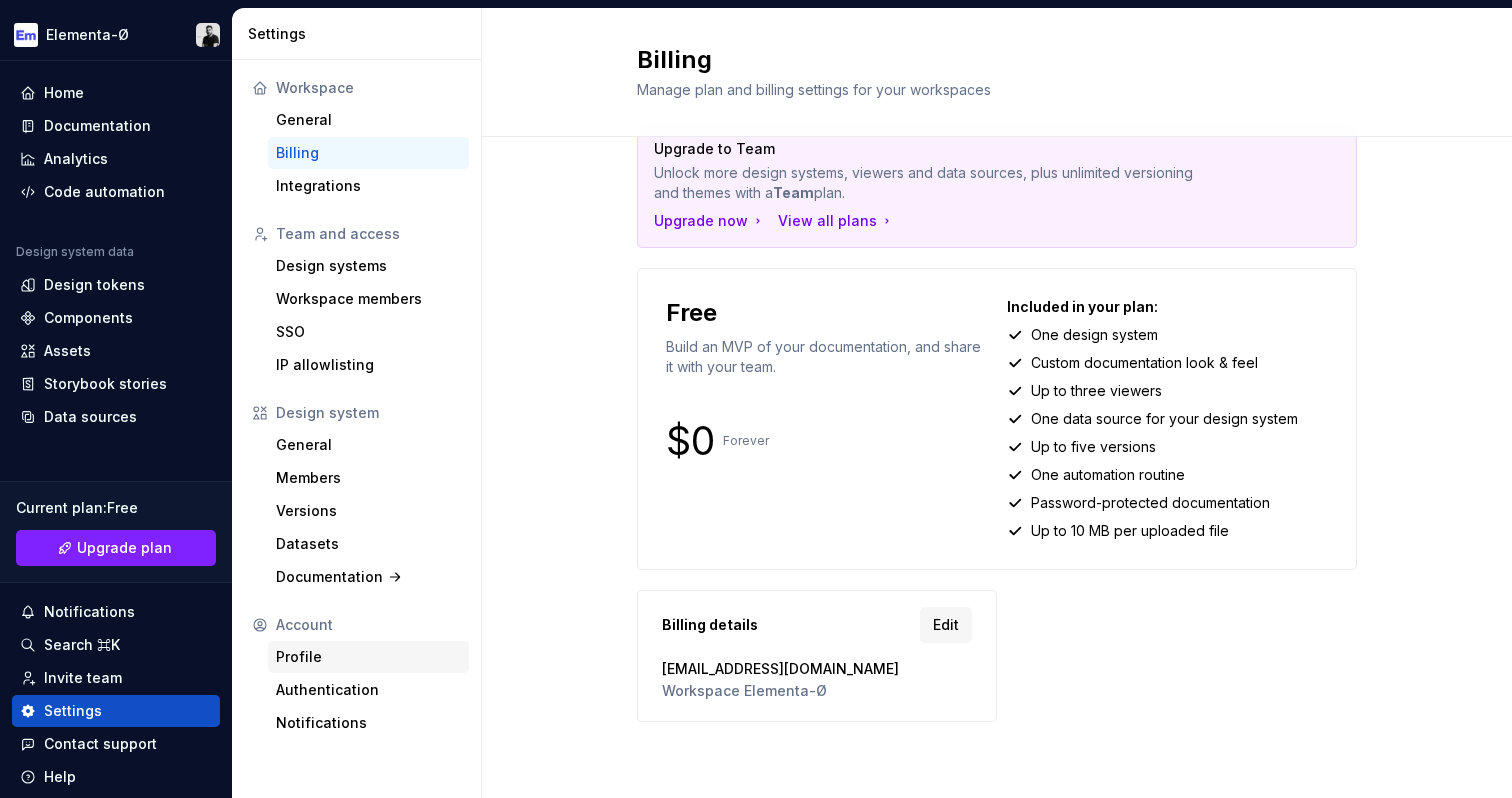 click on "Profile" at bounding box center [368, 657] 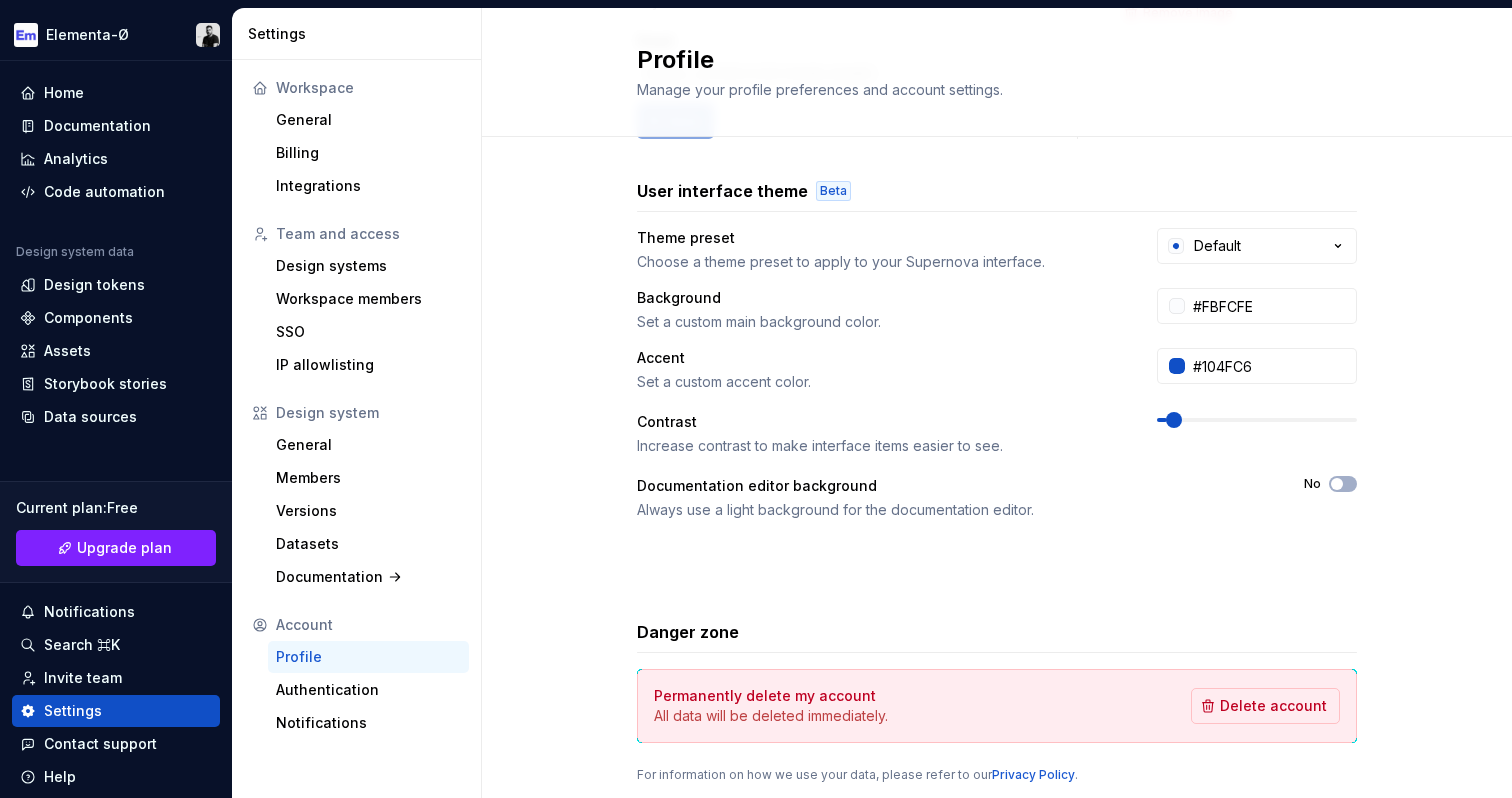 scroll, scrollTop: 347, scrollLeft: 0, axis: vertical 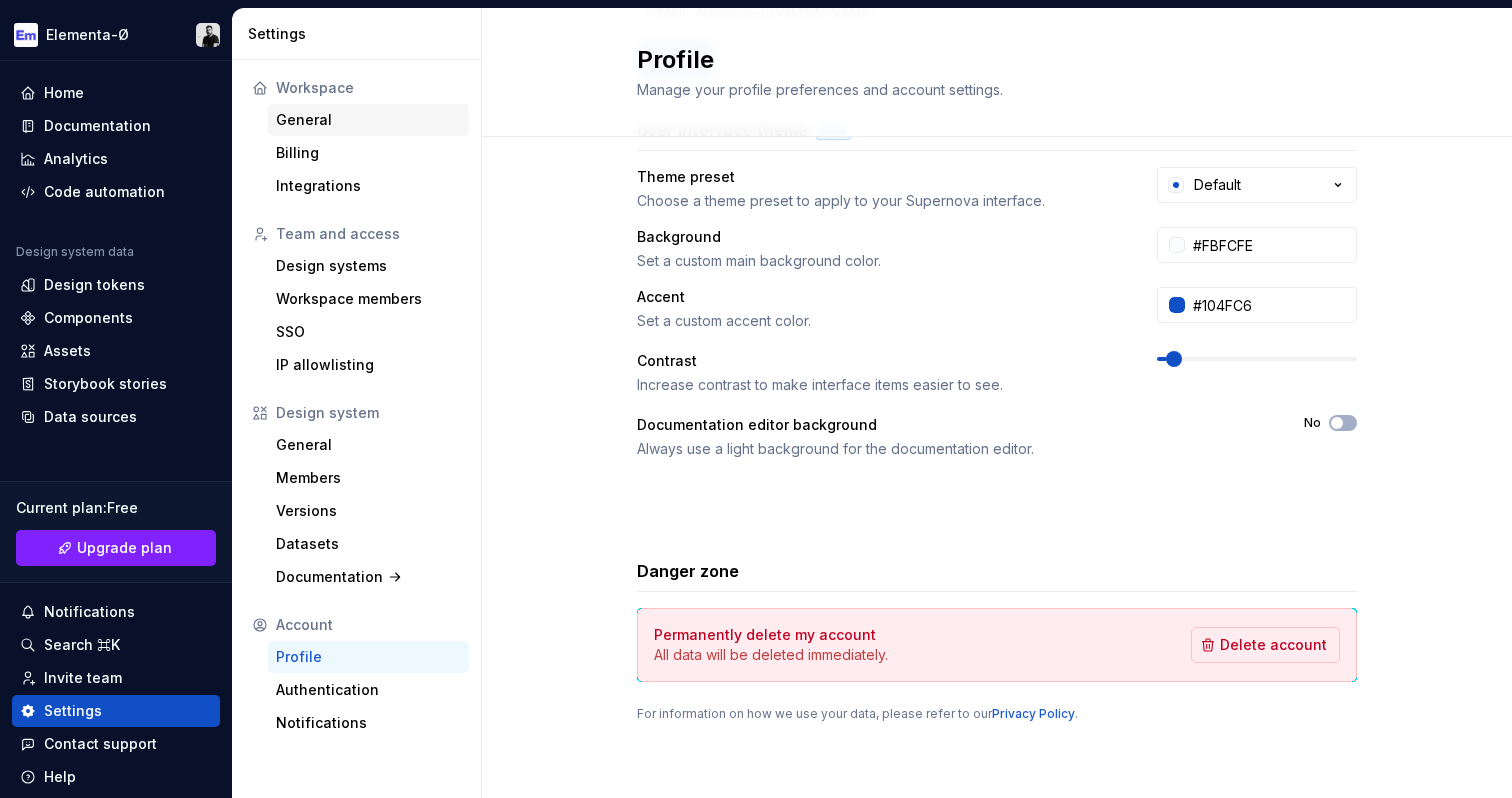 click on "General" at bounding box center (368, 120) 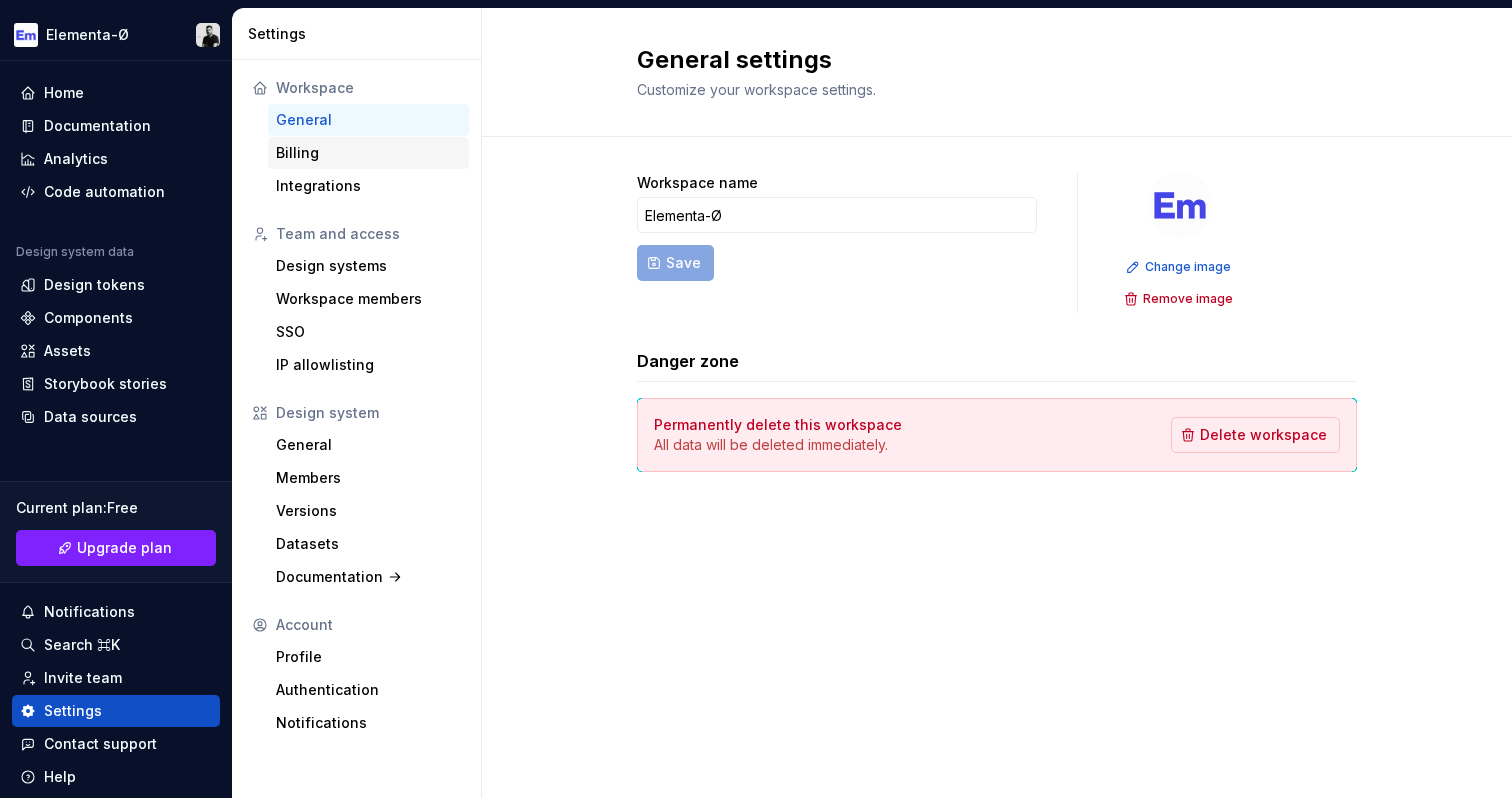 click on "Billing" at bounding box center (368, 153) 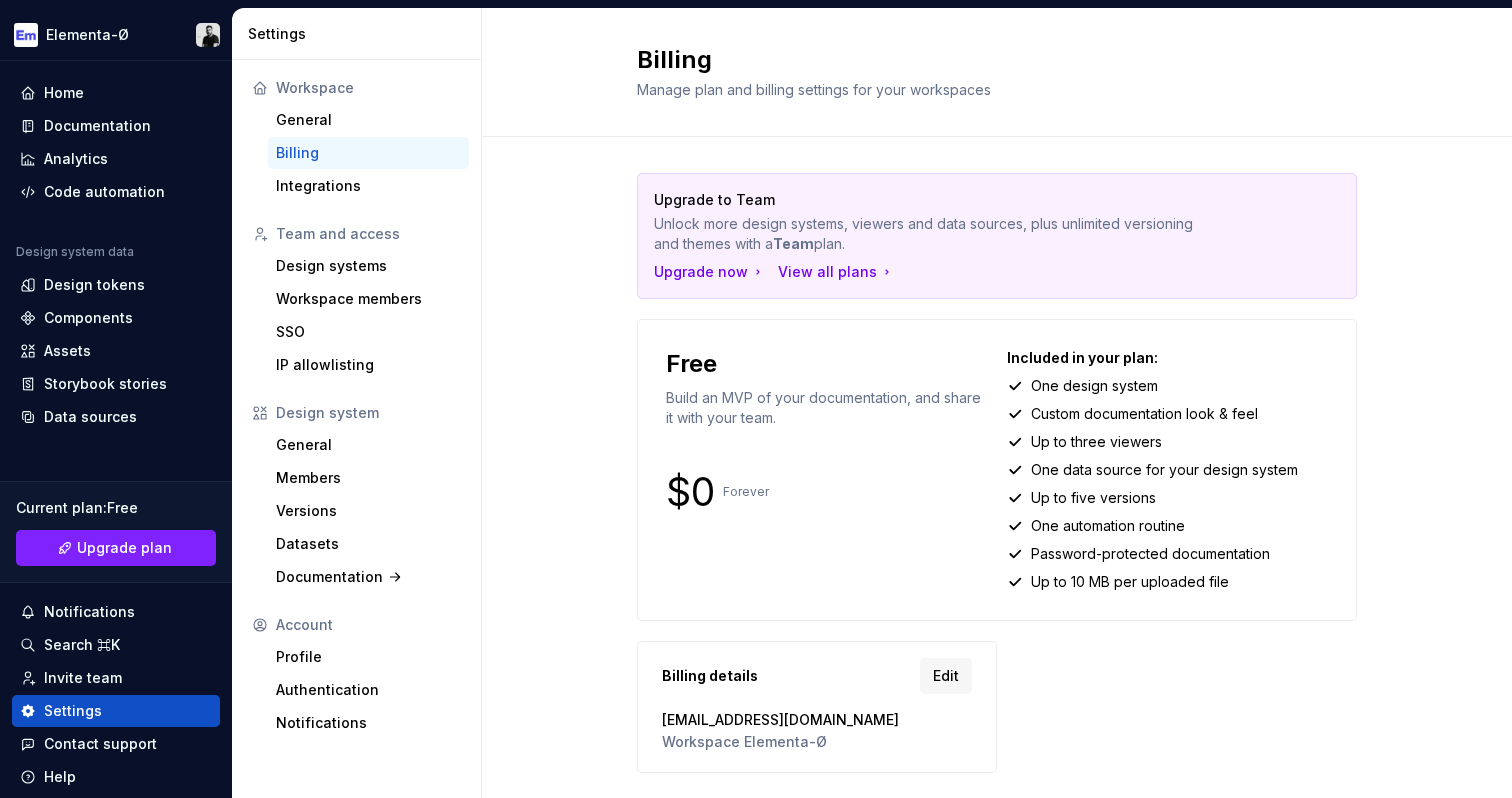 scroll, scrollTop: 51, scrollLeft: 0, axis: vertical 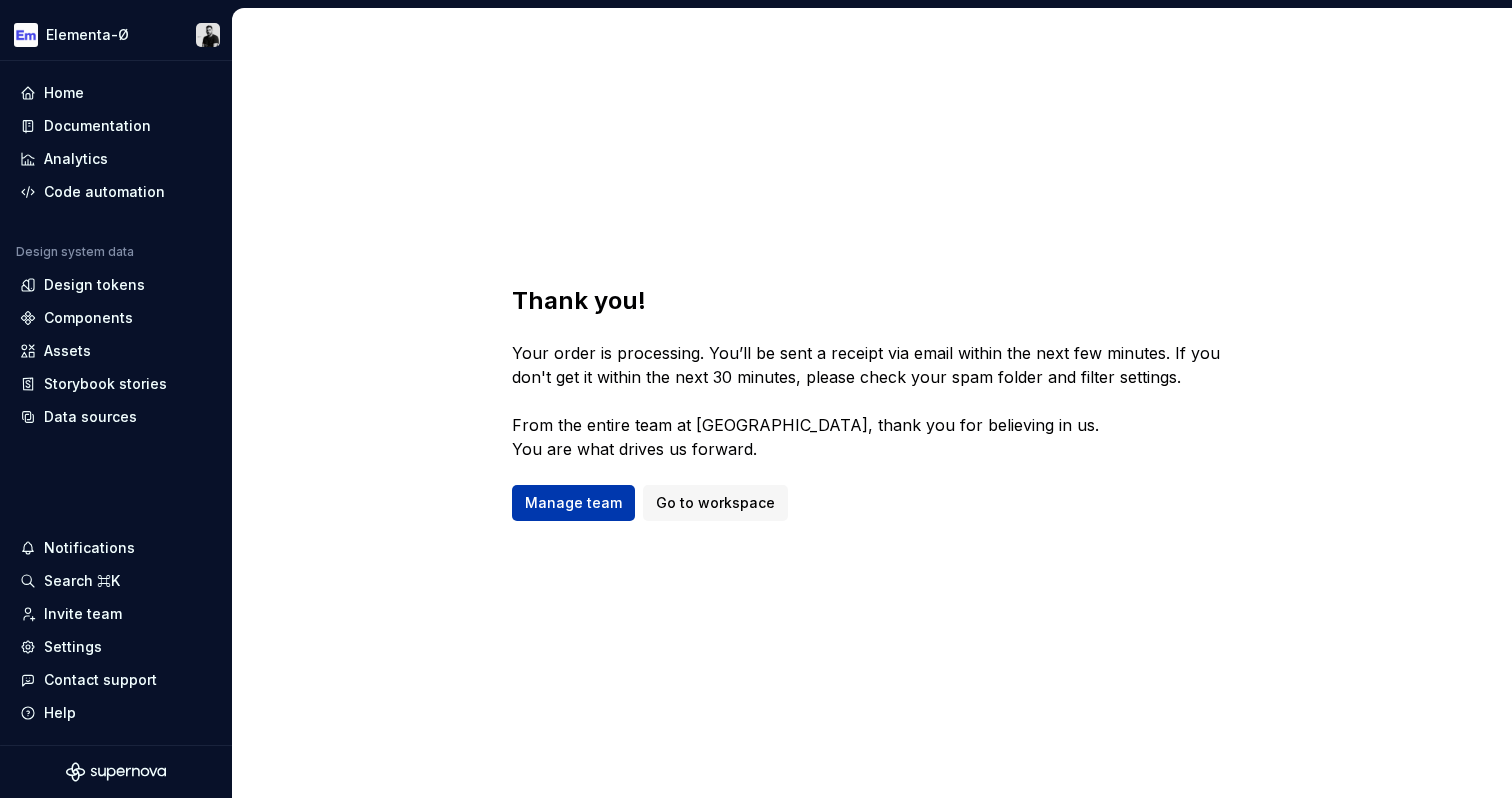click on "Manage team" at bounding box center (573, 503) 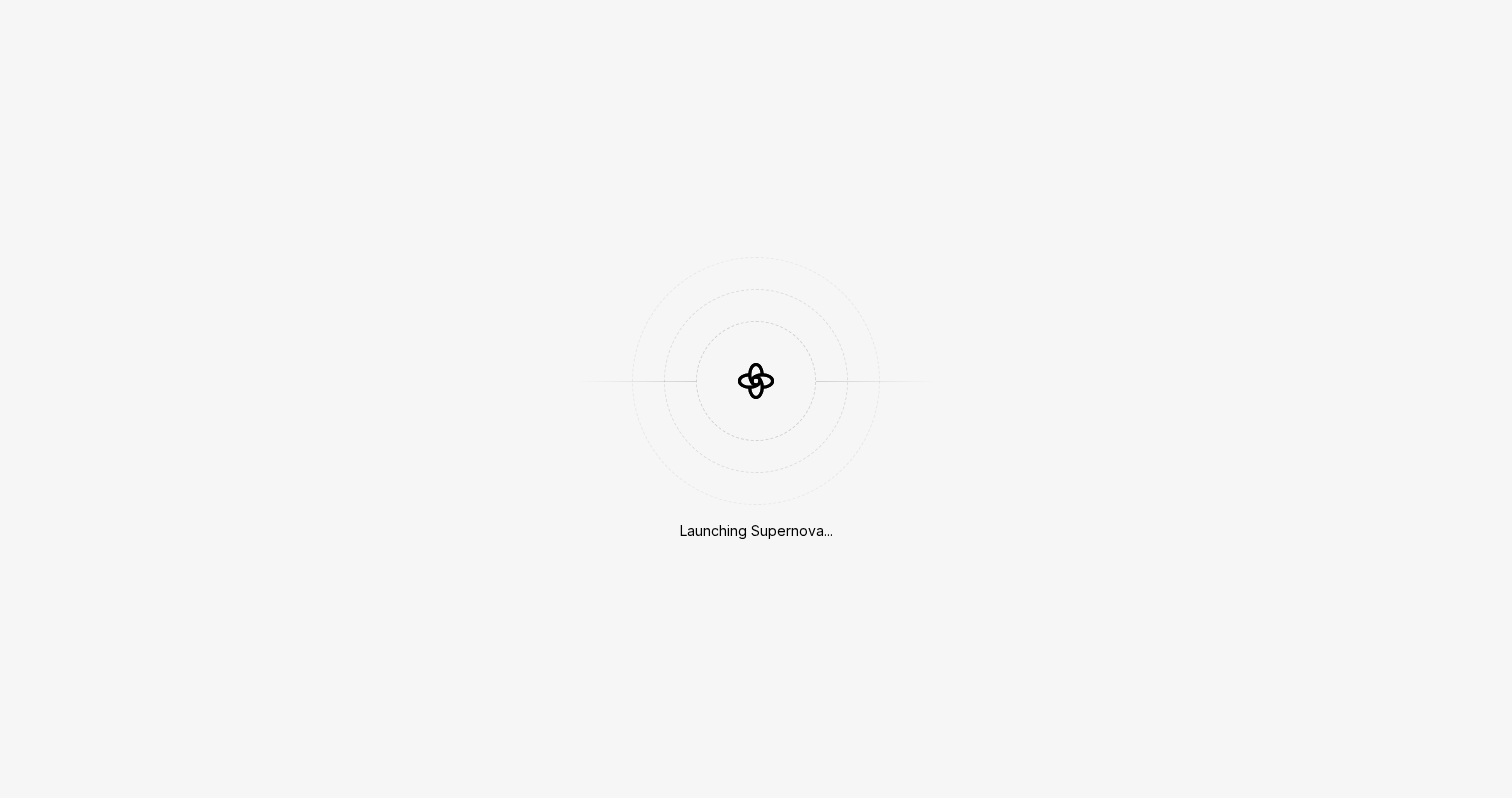scroll, scrollTop: 0, scrollLeft: 0, axis: both 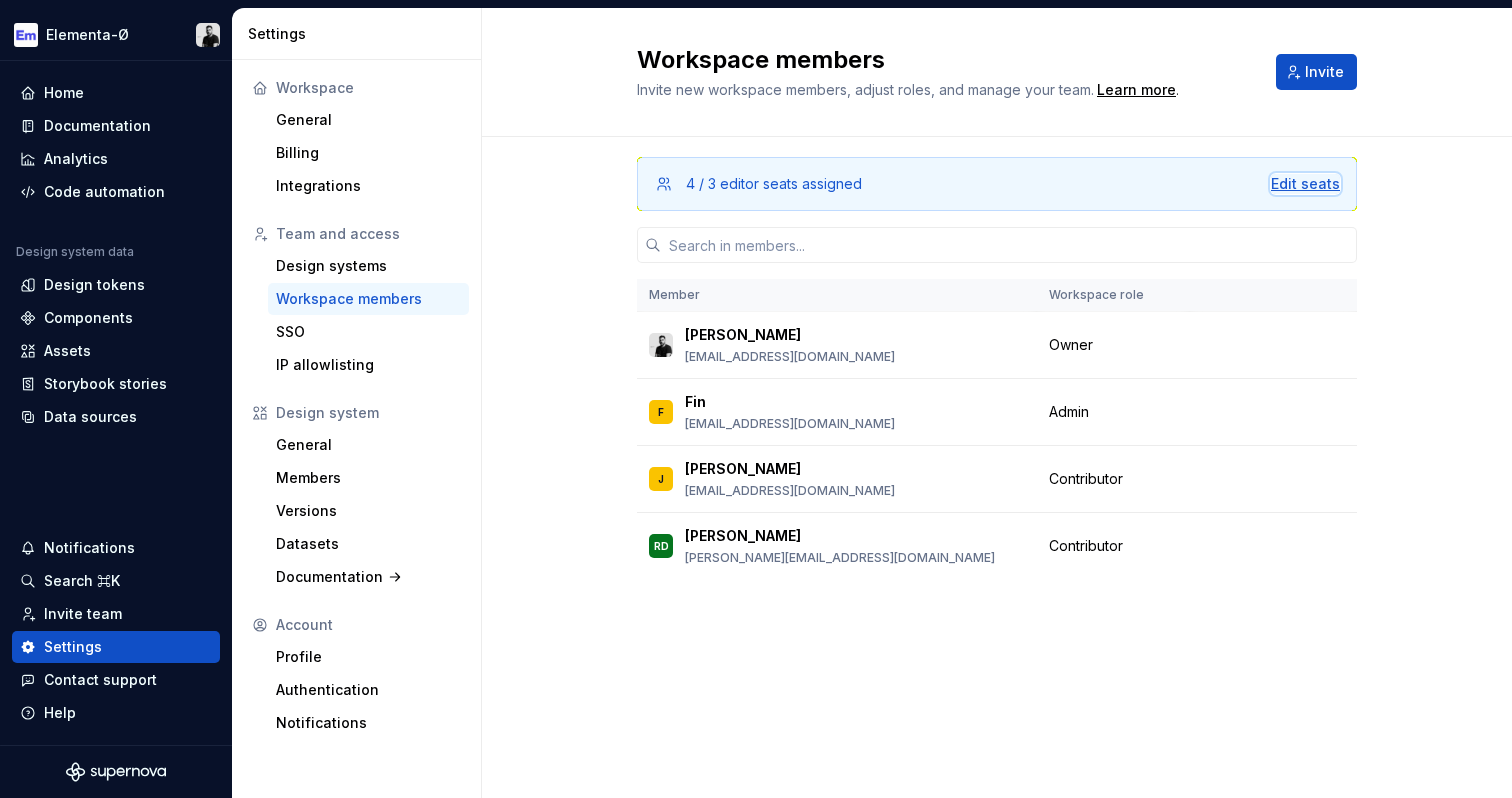 click on "Edit seats" at bounding box center (1305, 184) 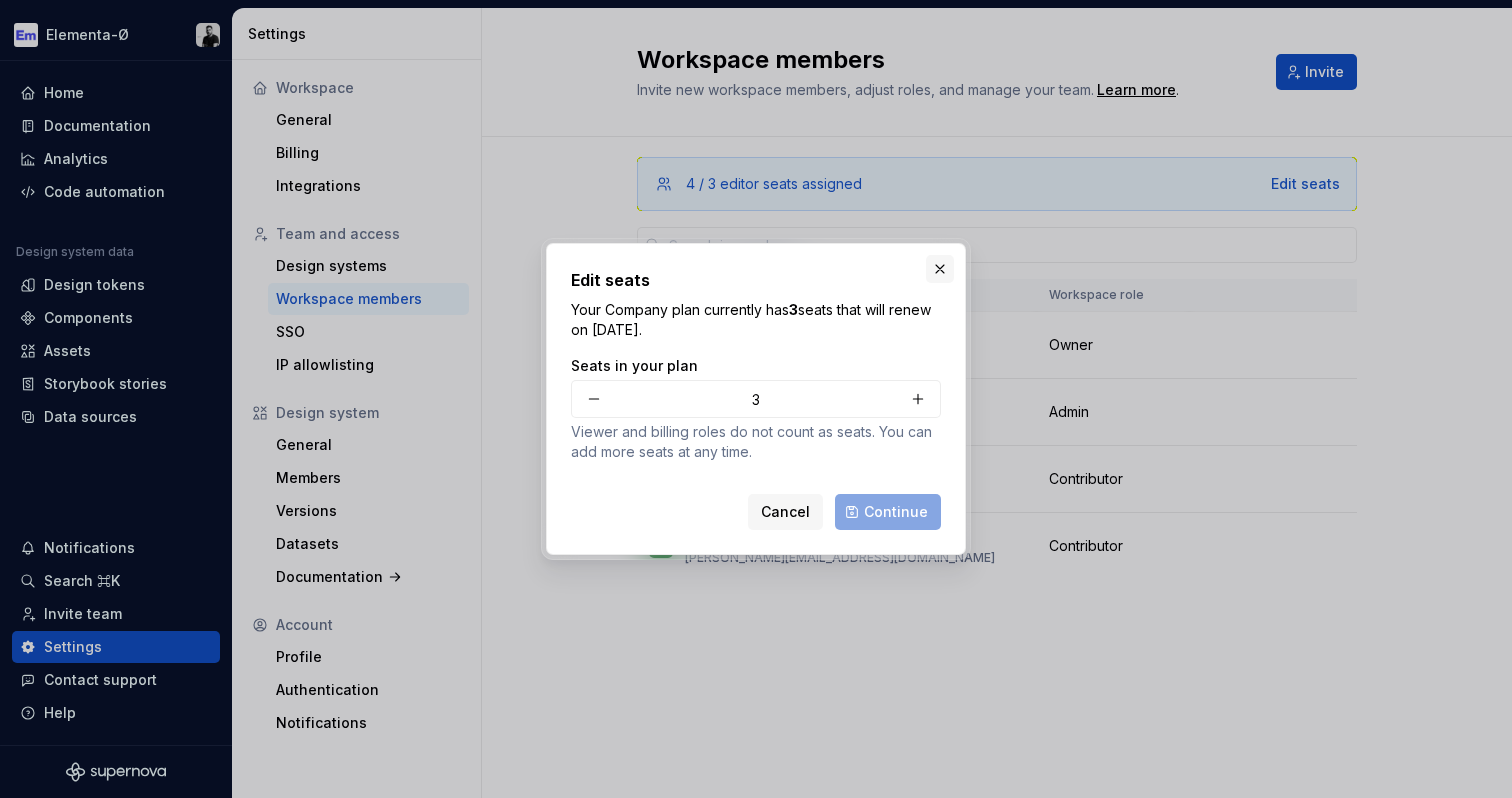 click at bounding box center (940, 269) 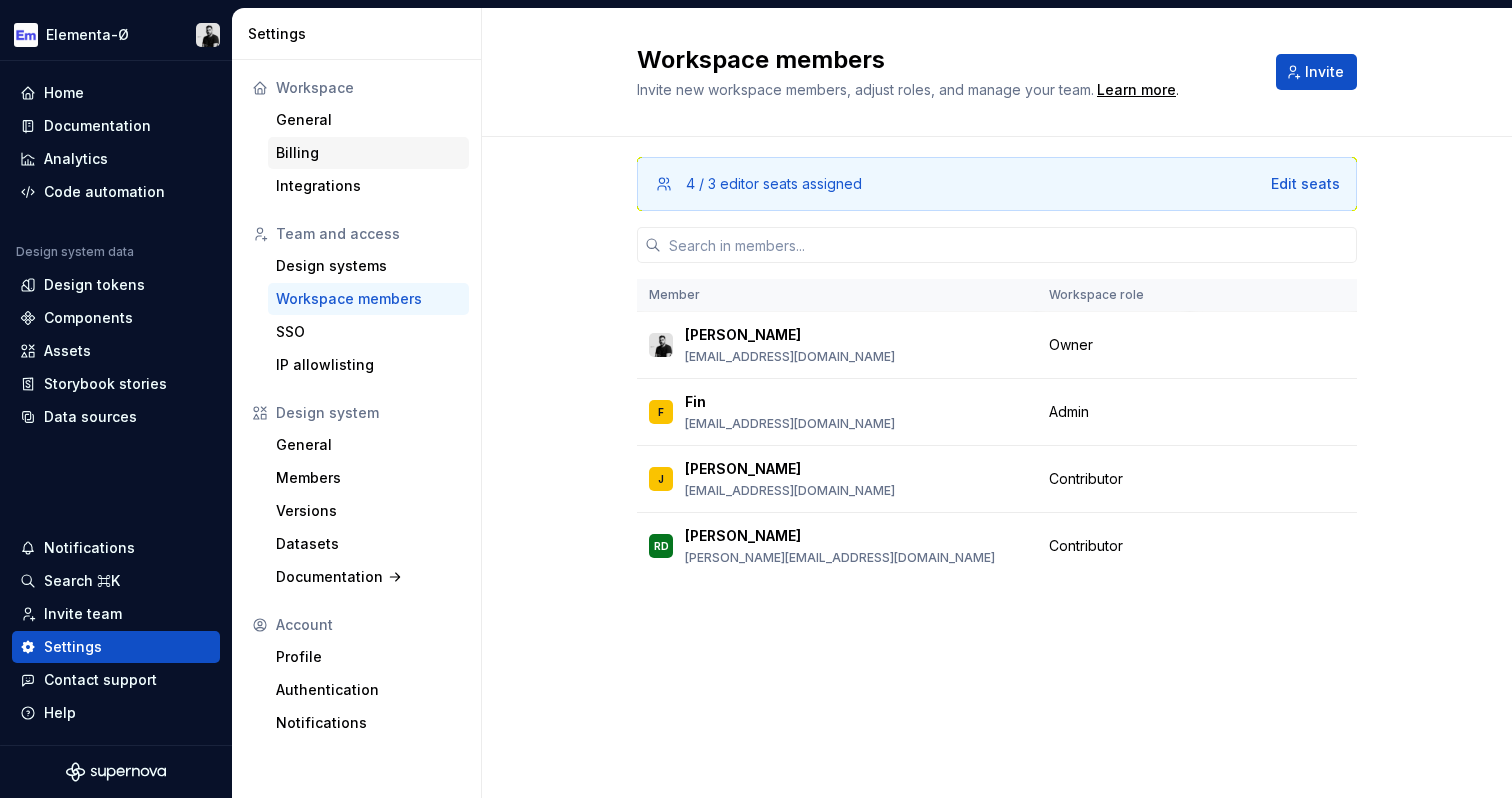 click on "Billing" at bounding box center (368, 153) 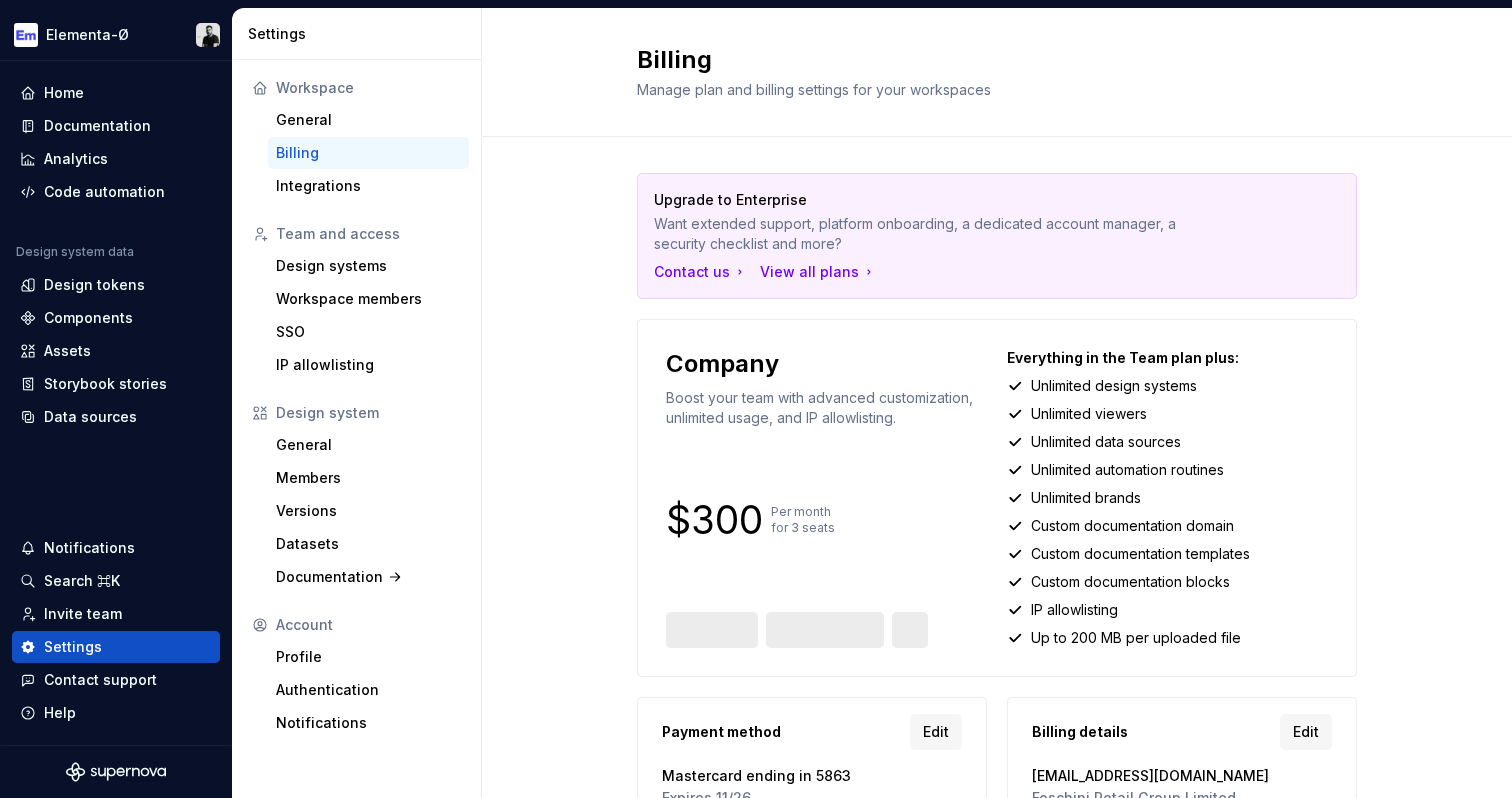 scroll, scrollTop: 107, scrollLeft: 0, axis: vertical 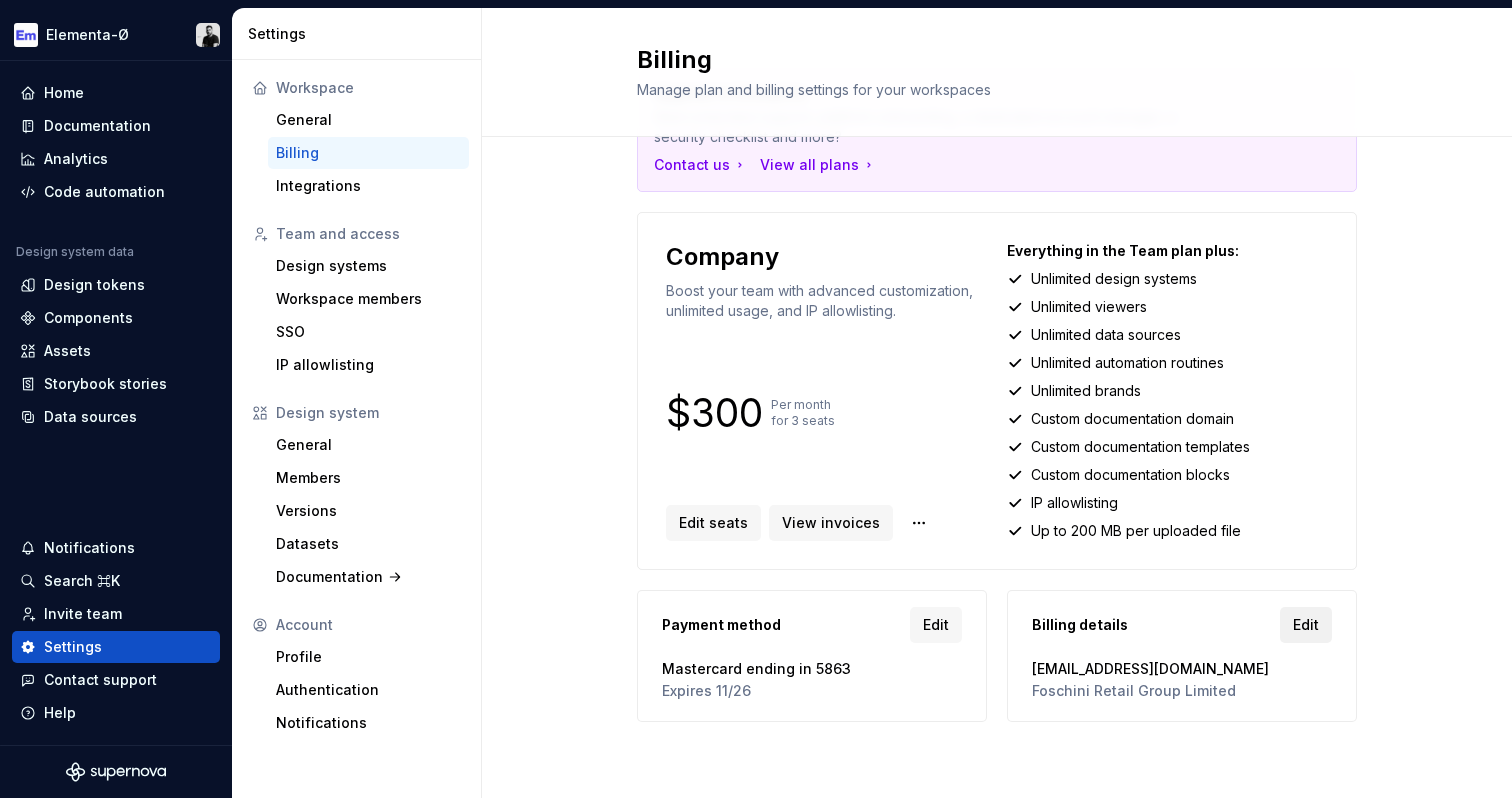 click on "Edit" at bounding box center [1306, 625] 